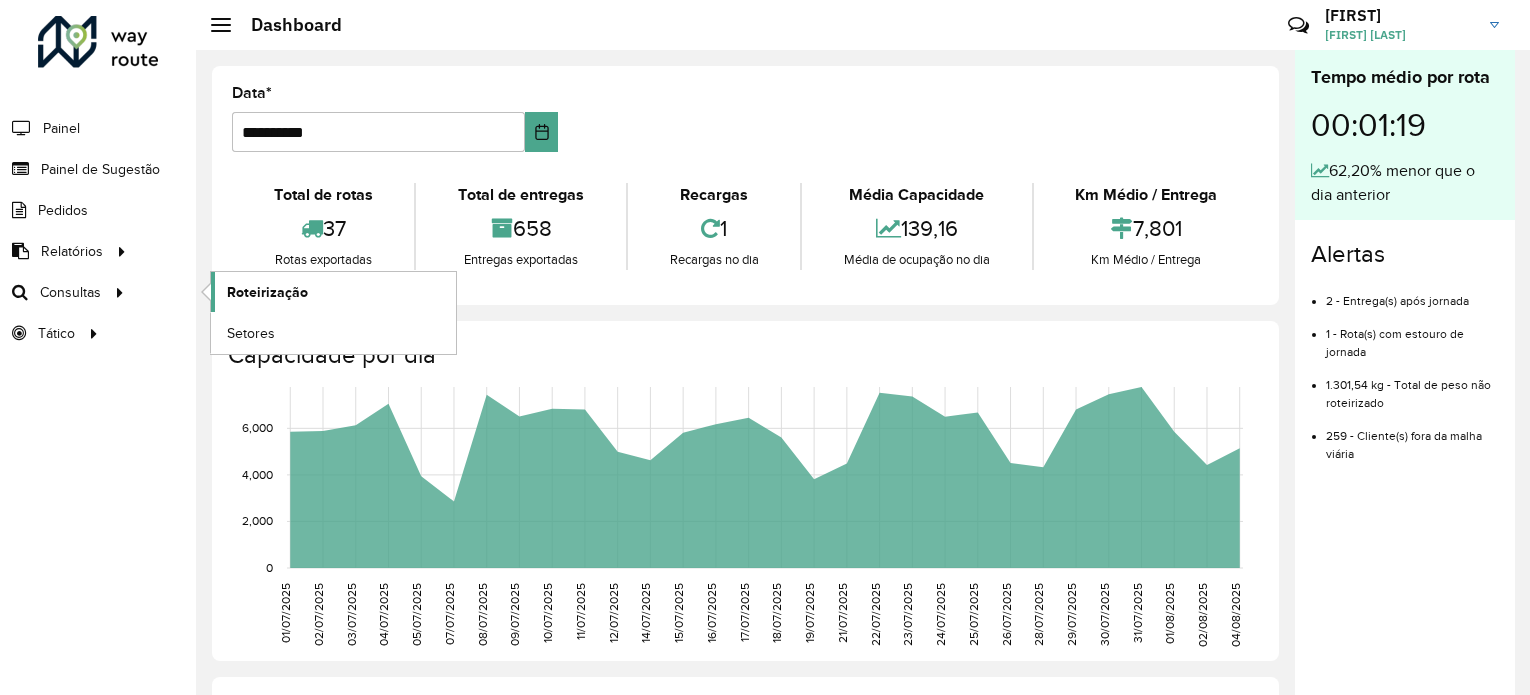 scroll, scrollTop: 0, scrollLeft: 0, axis: both 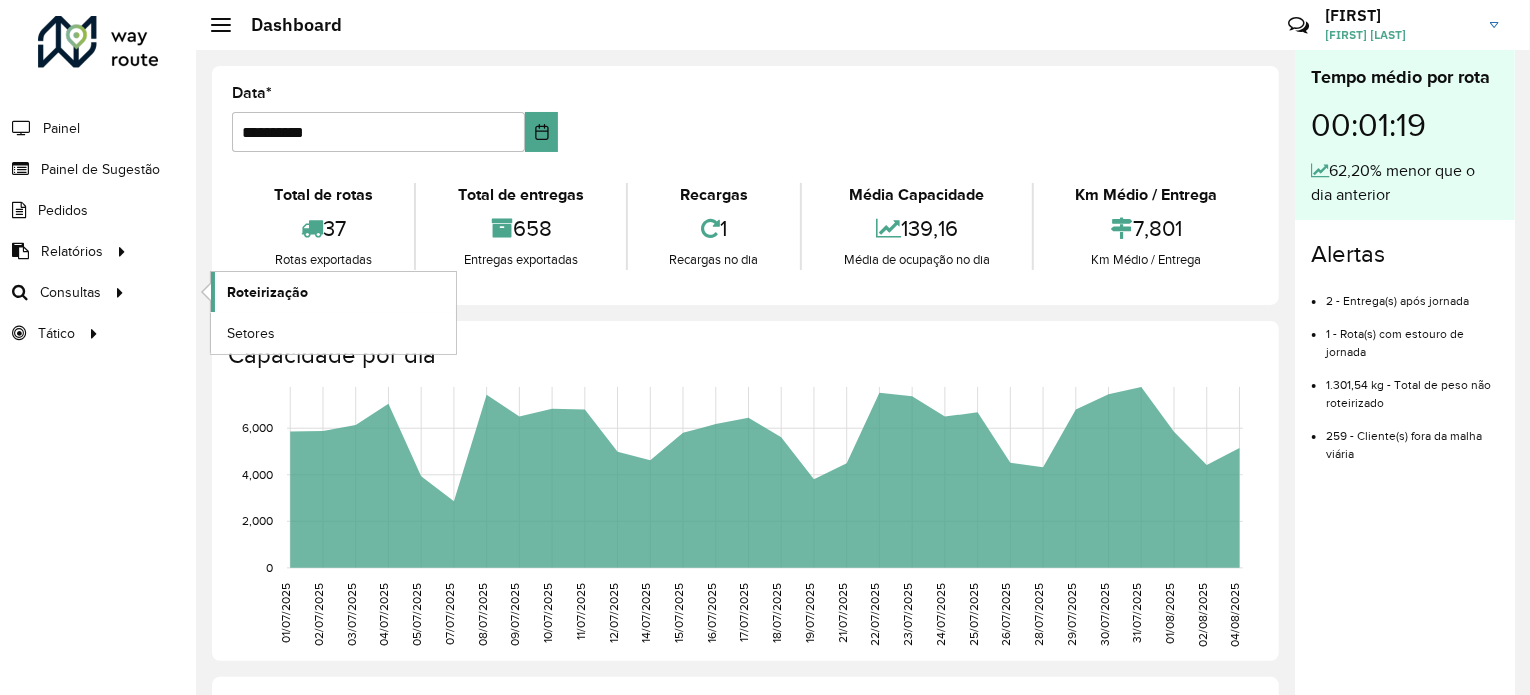 click on "Roteirização" 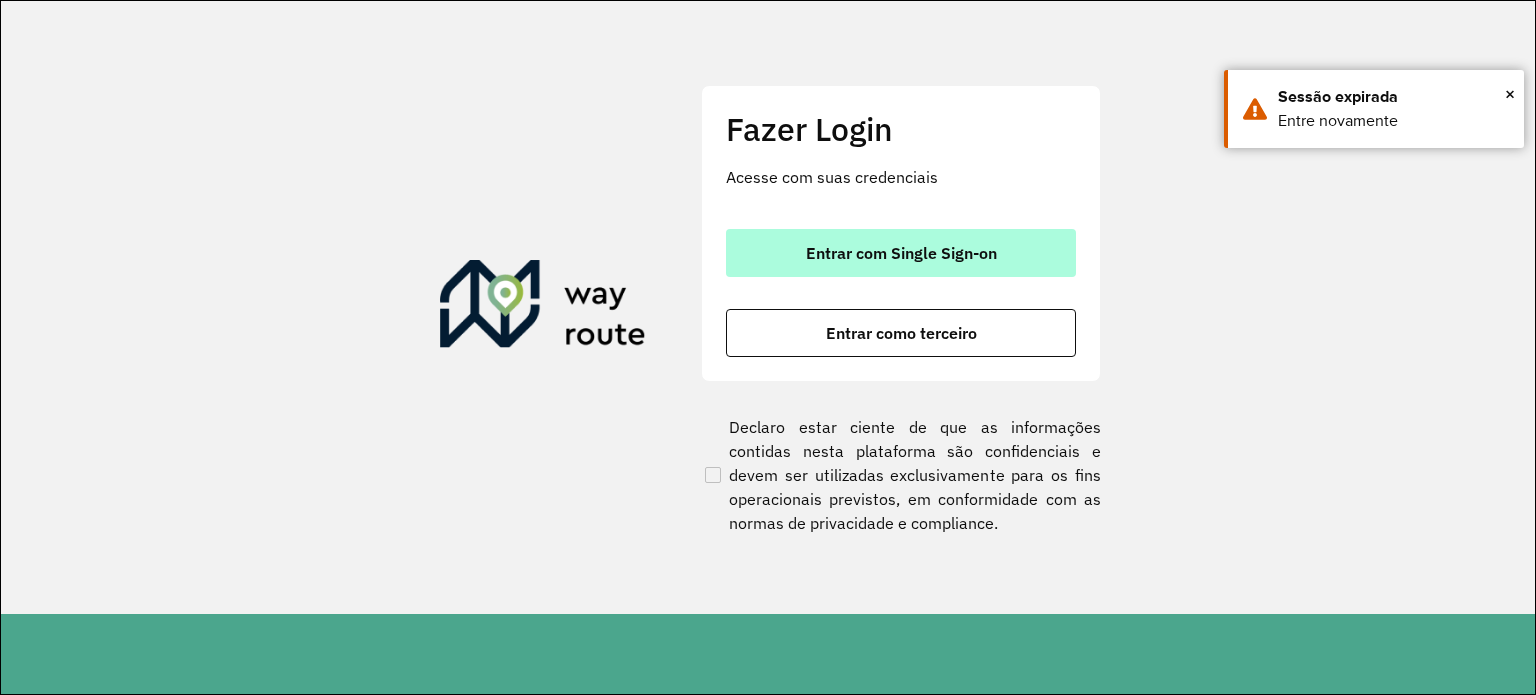 scroll, scrollTop: 0, scrollLeft: 0, axis: both 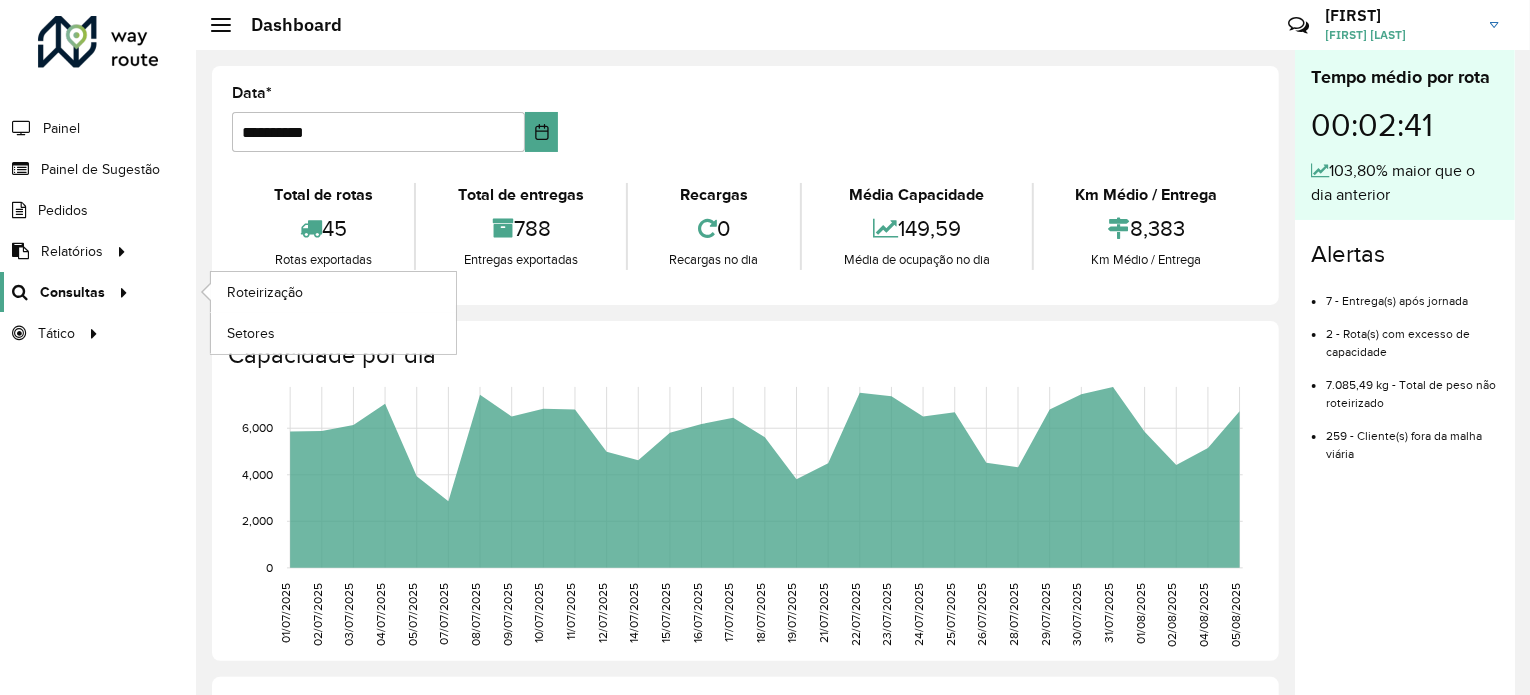 click 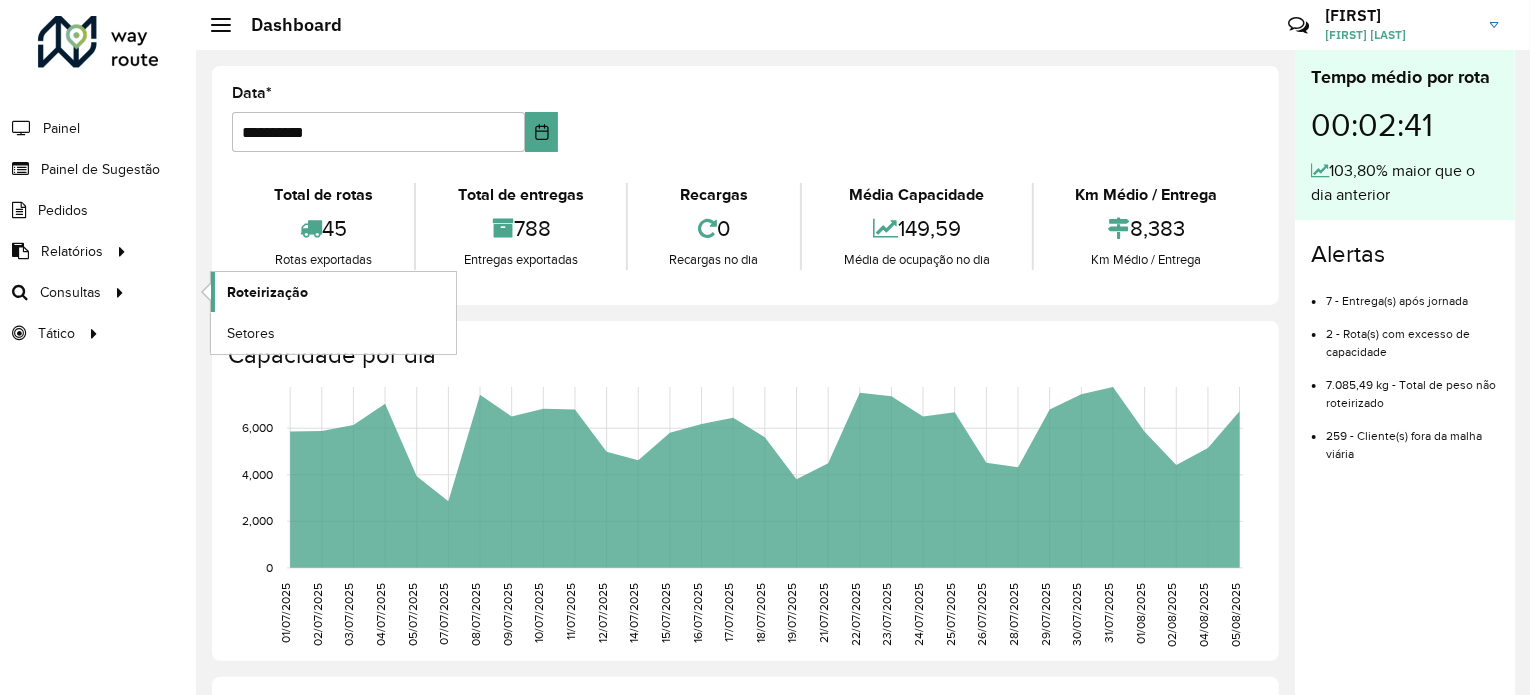 click on "Roteirização" 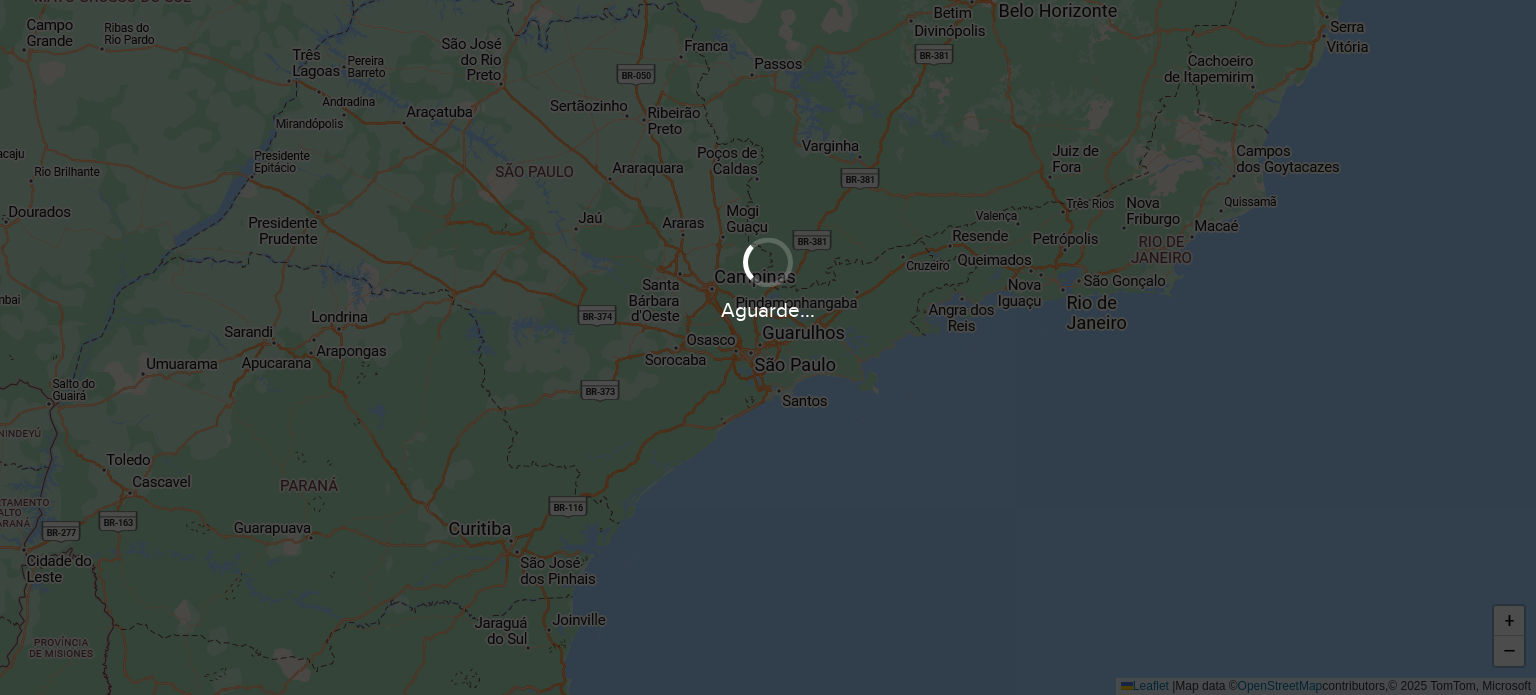 scroll, scrollTop: 0, scrollLeft: 0, axis: both 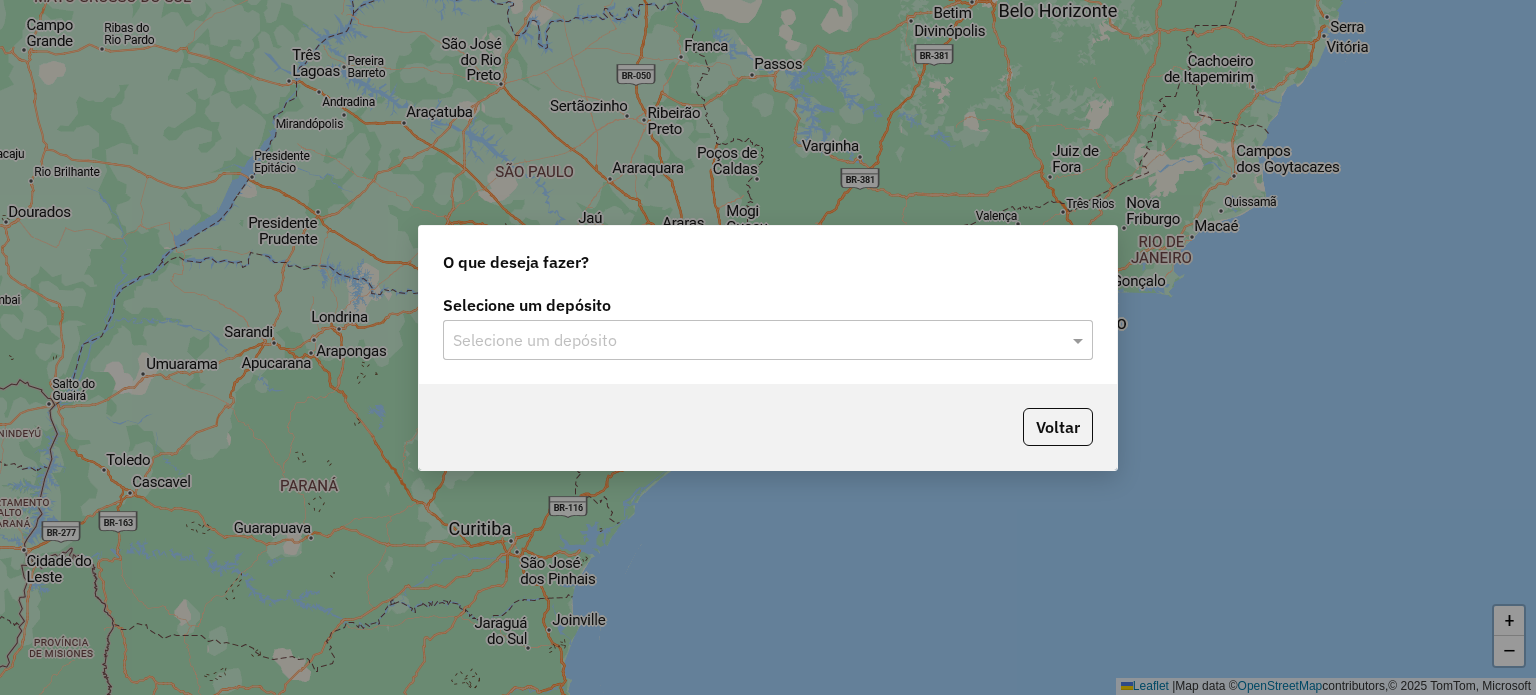 click 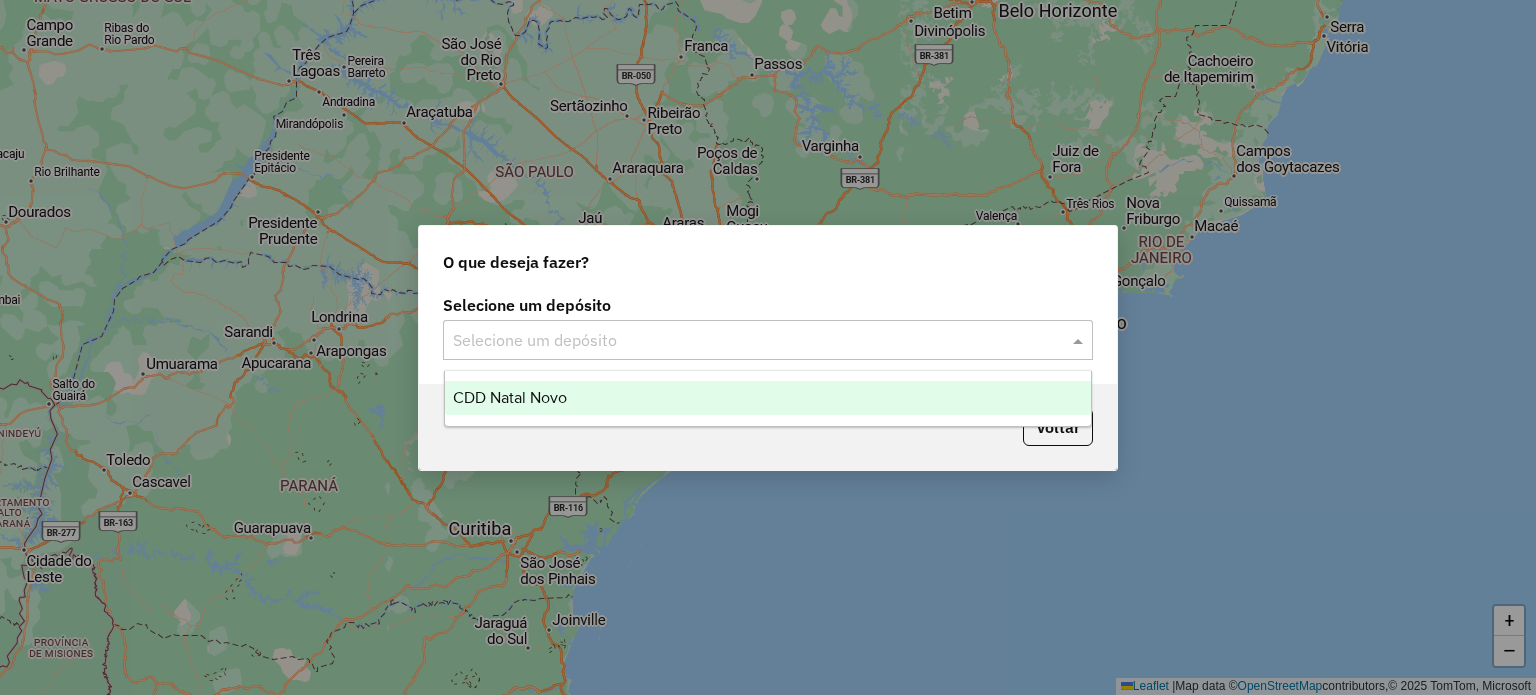 drag, startPoint x: 571, startPoint y: 377, endPoint x: 556, endPoint y: 404, distance: 30.88689 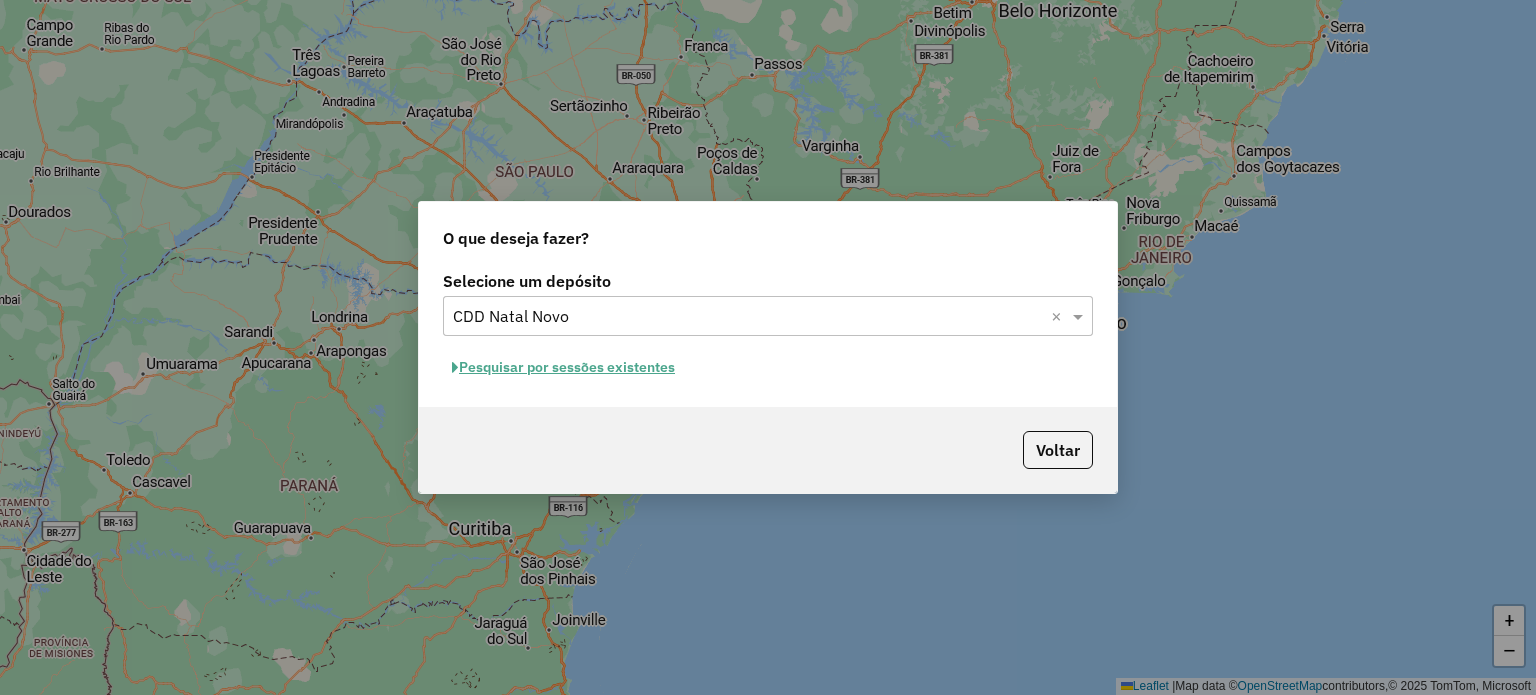 click on "Pesquisar por sessões existentes" 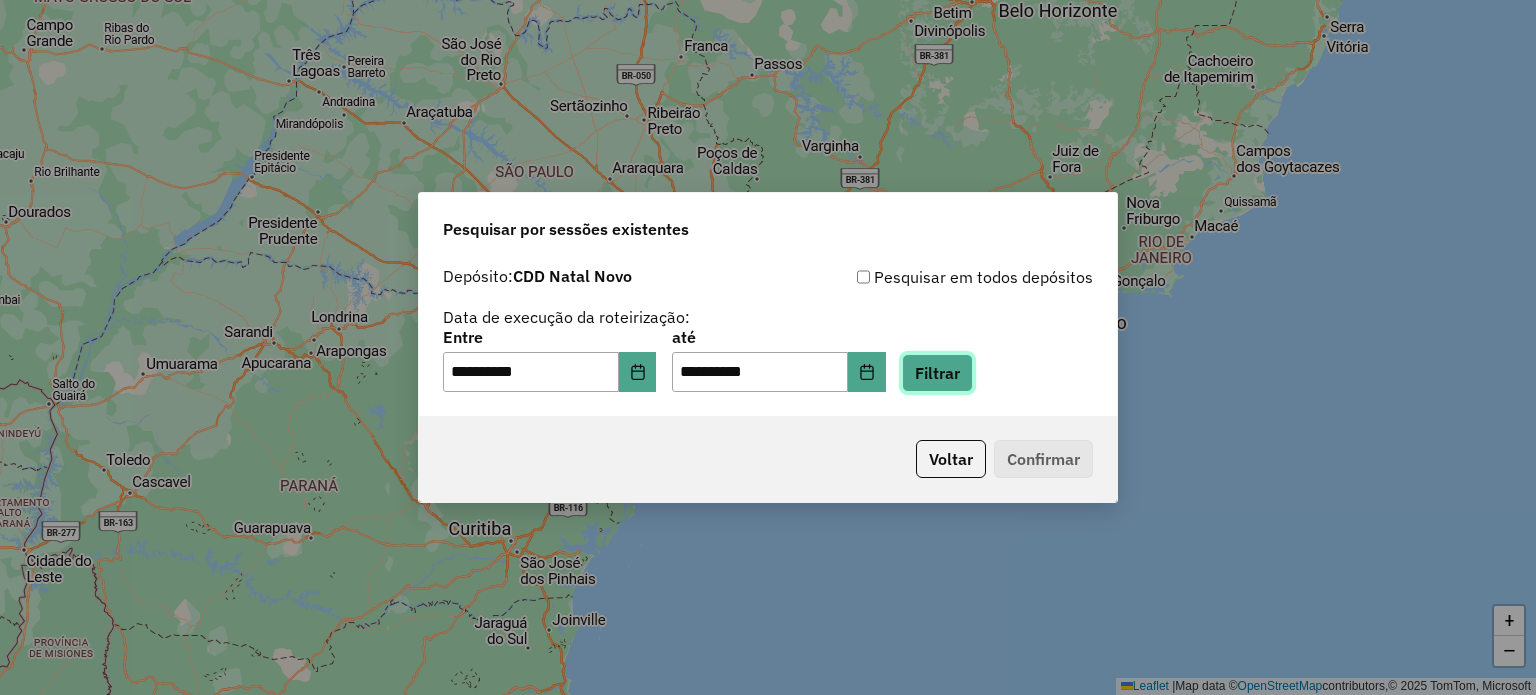 click on "Filtrar" 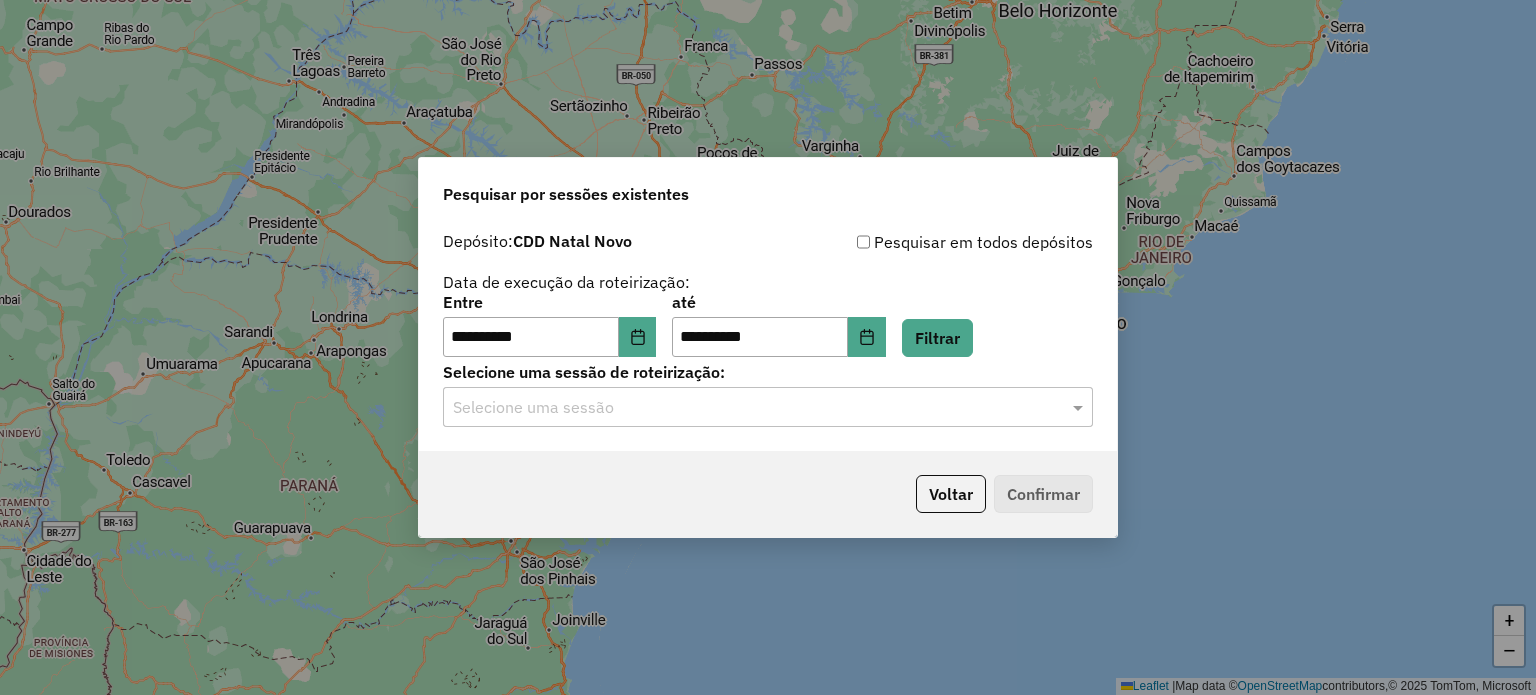 click 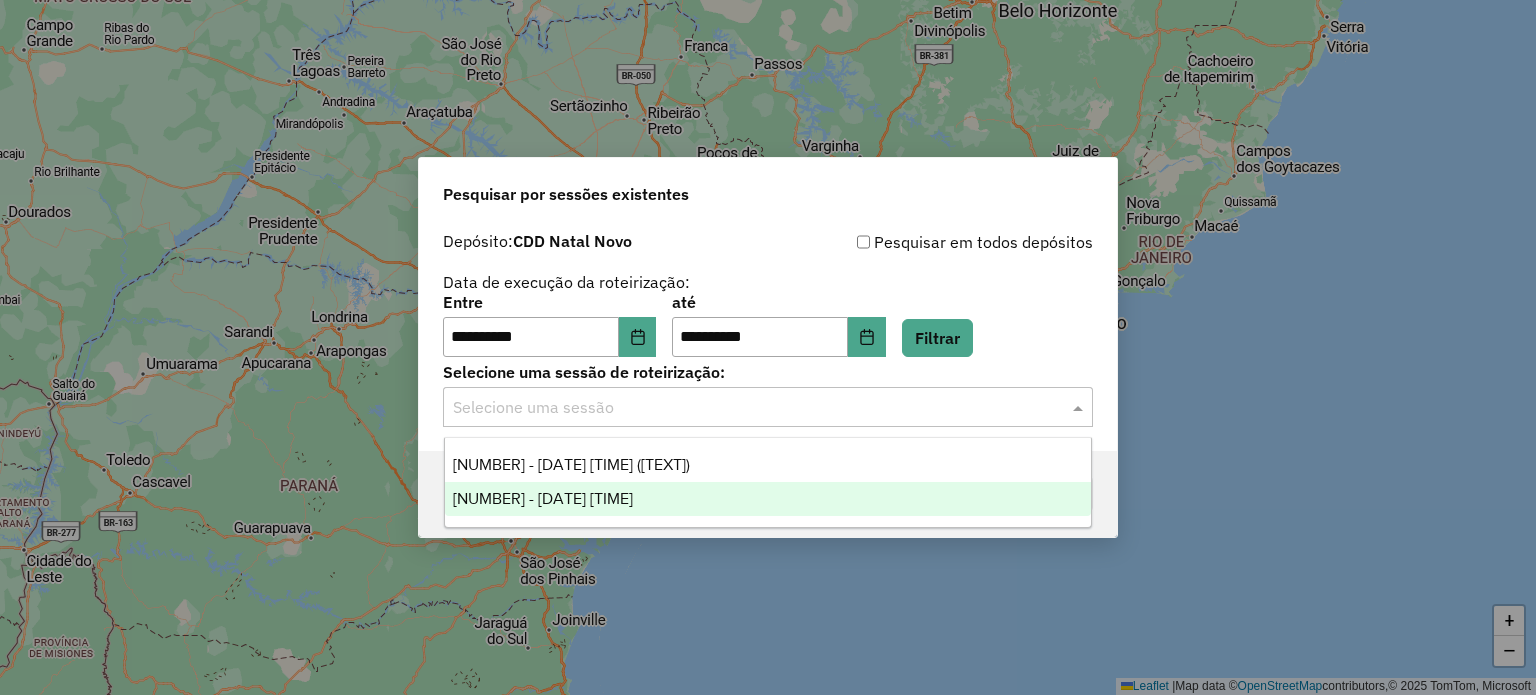 click on "1223969 - 05/08/2025 19:03" at bounding box center [543, 498] 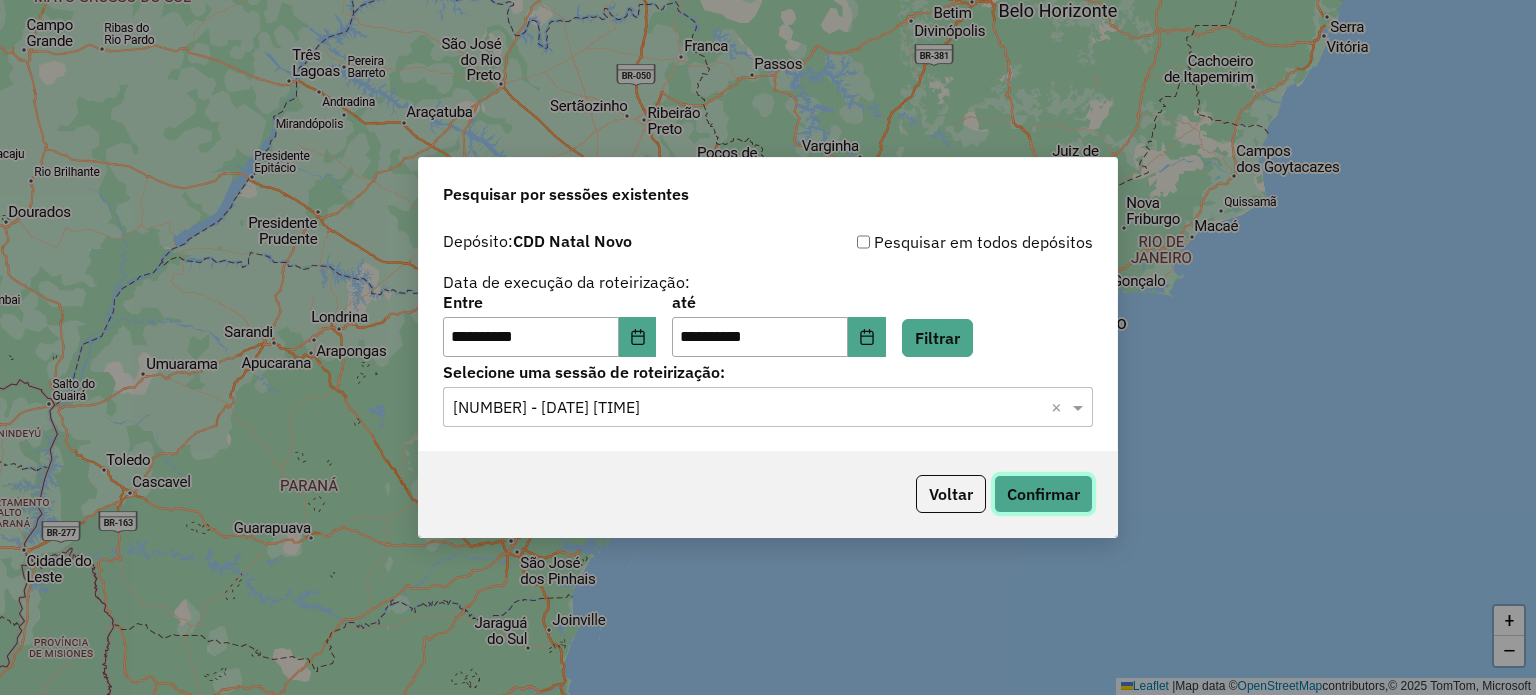 click on "Confirmar" 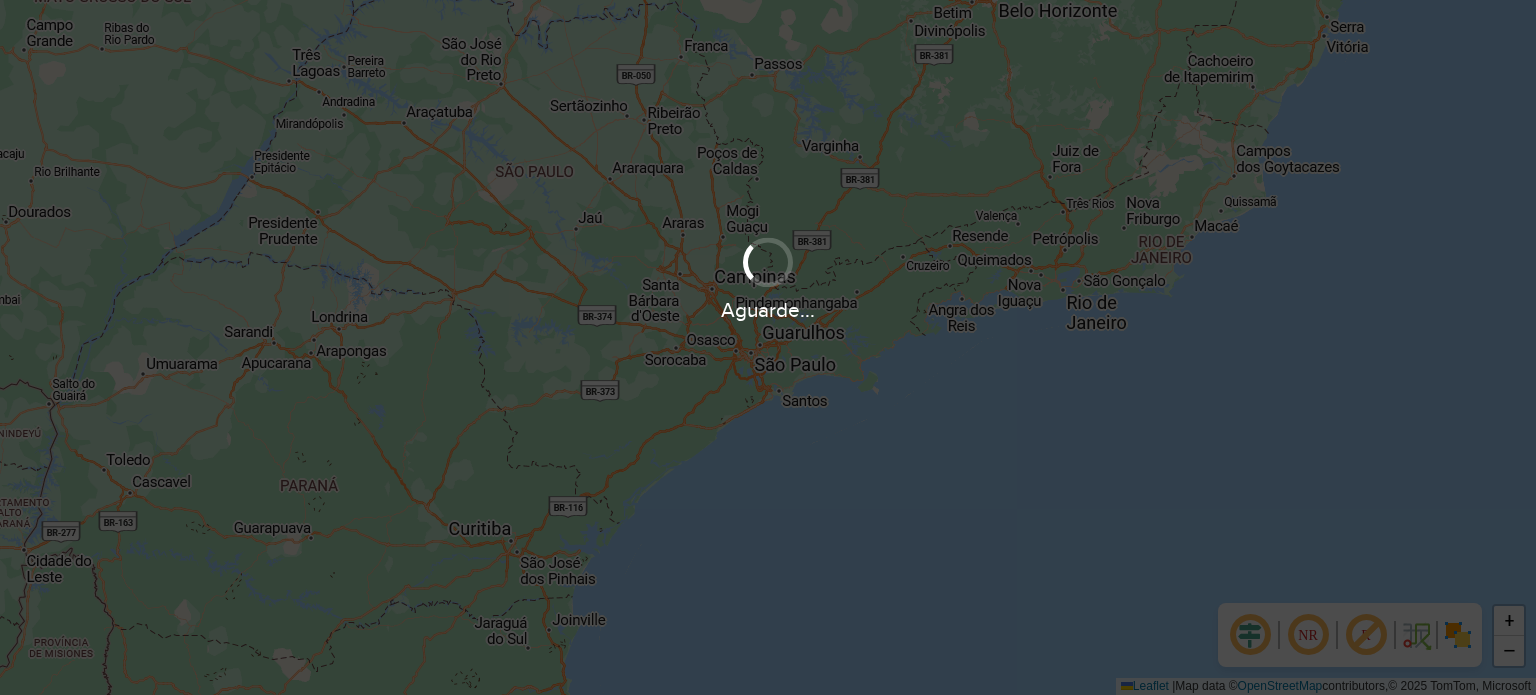 scroll, scrollTop: 0, scrollLeft: 0, axis: both 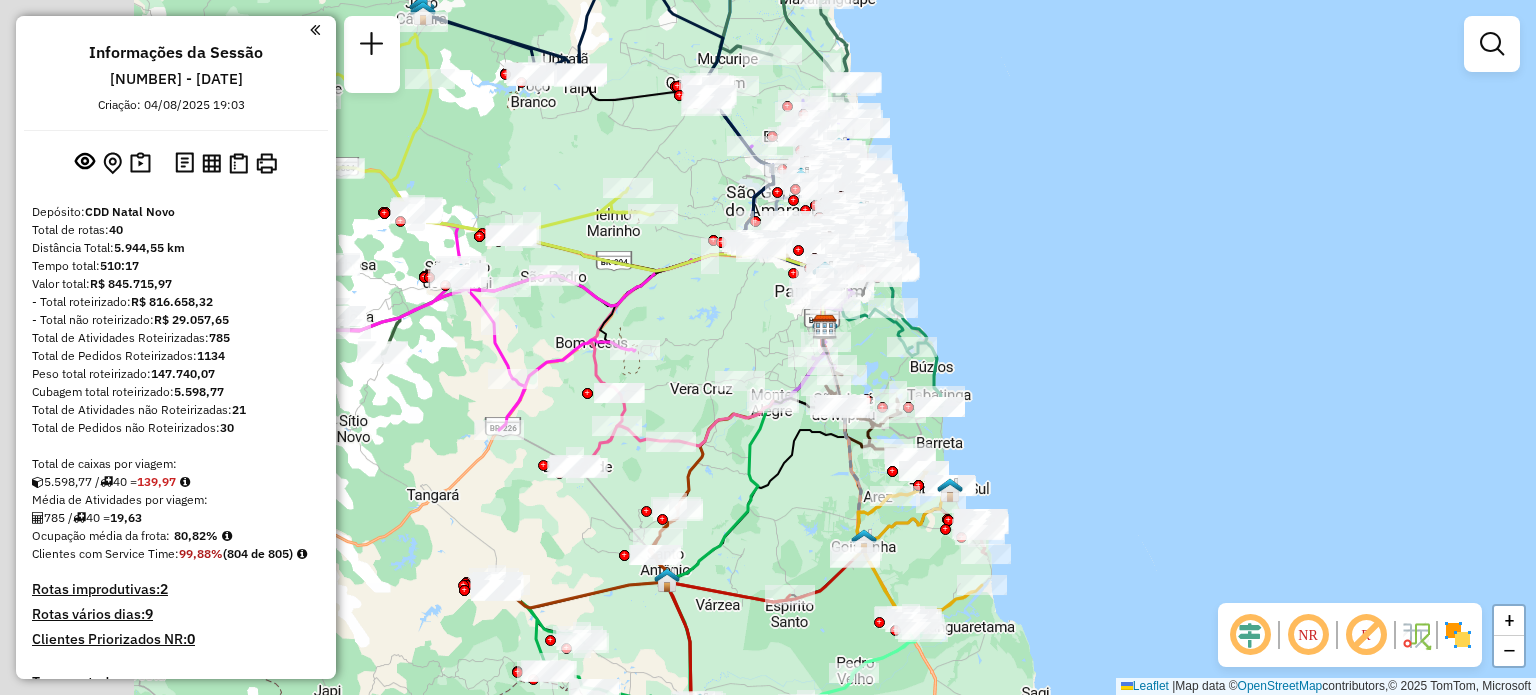 drag, startPoint x: 530, startPoint y: 383, endPoint x: 769, endPoint y: 335, distance: 243.77243 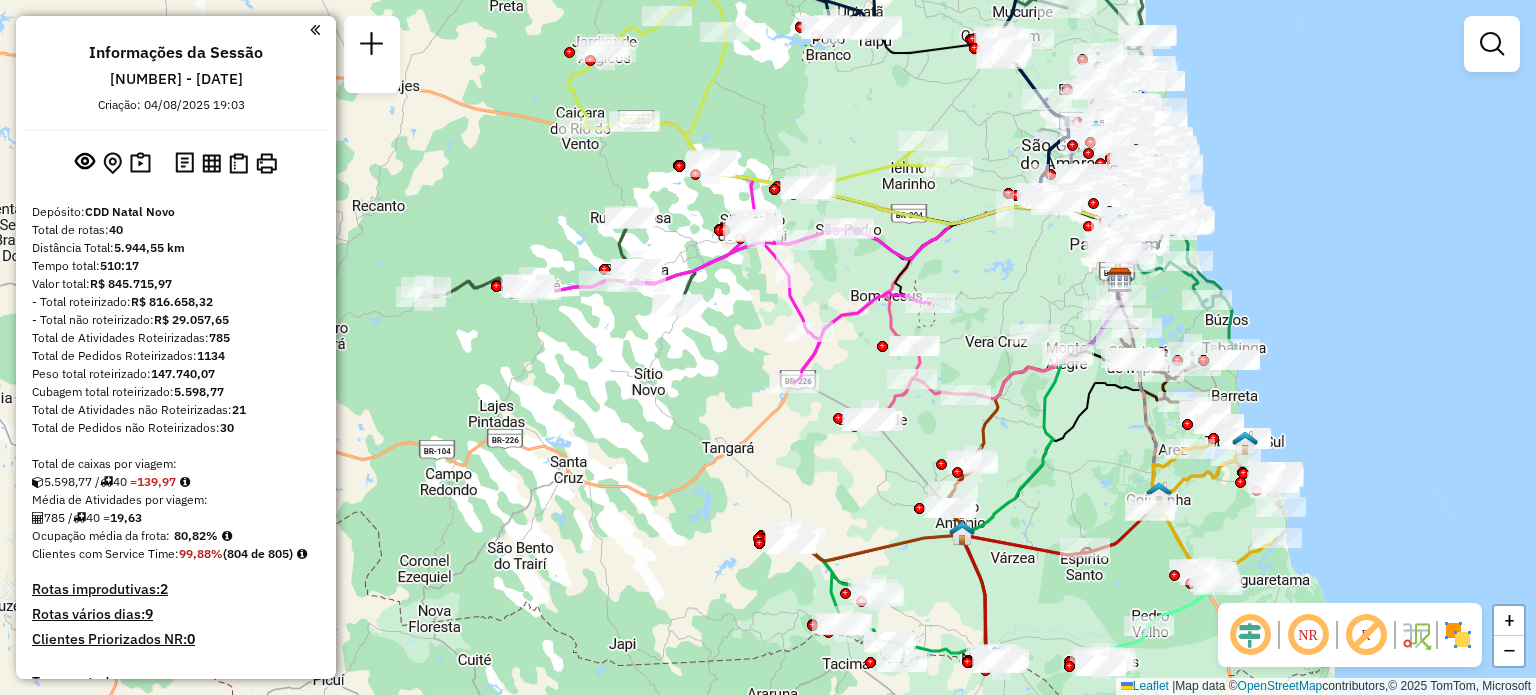 drag, startPoint x: 476, startPoint y: 405, endPoint x: 659, endPoint y: 387, distance: 183.88312 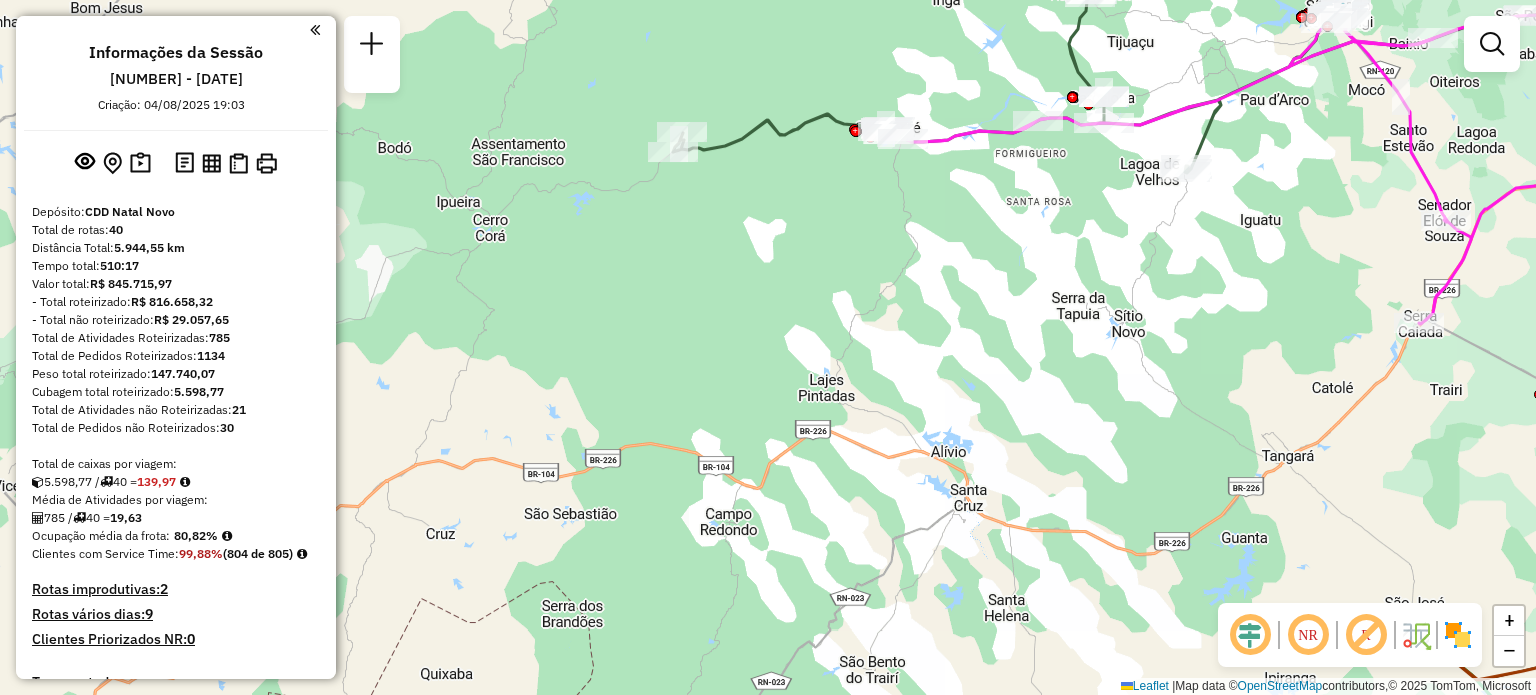click 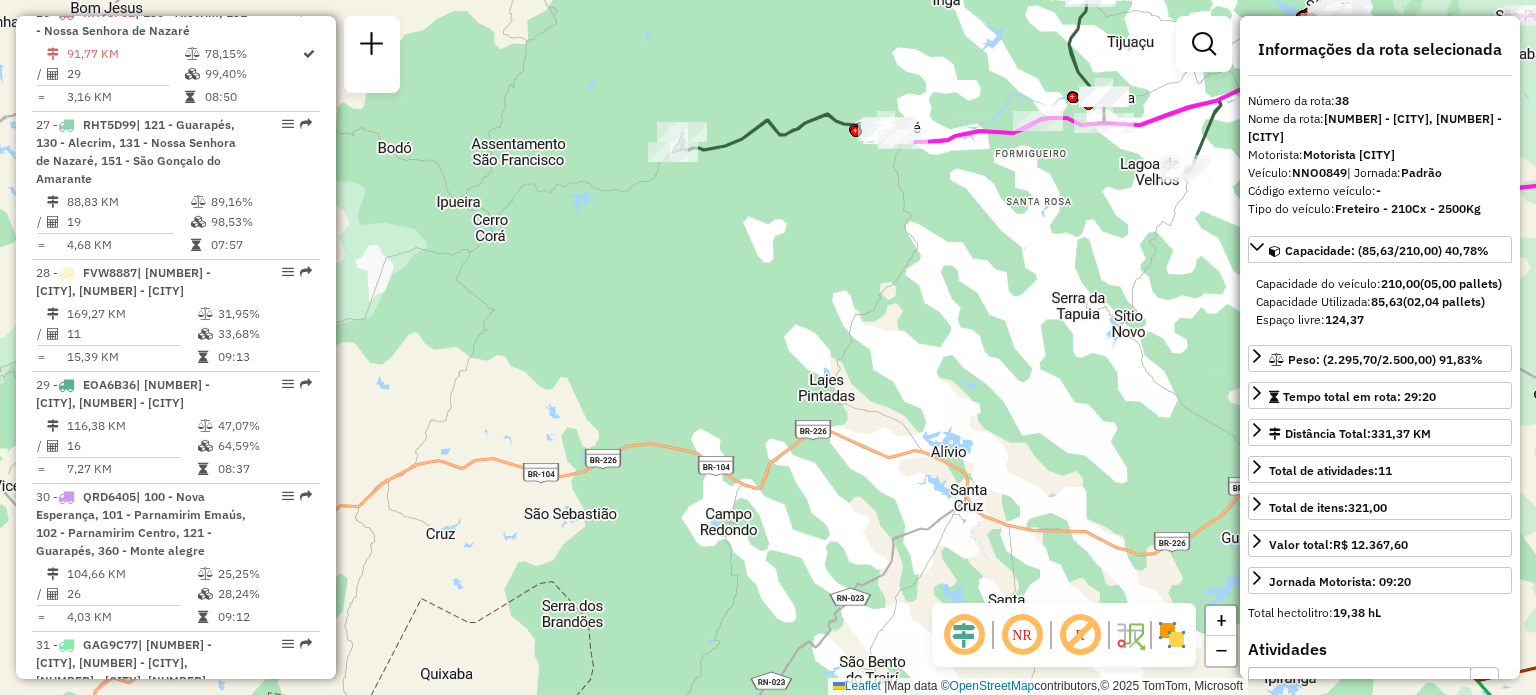 scroll, scrollTop: 5120, scrollLeft: 0, axis: vertical 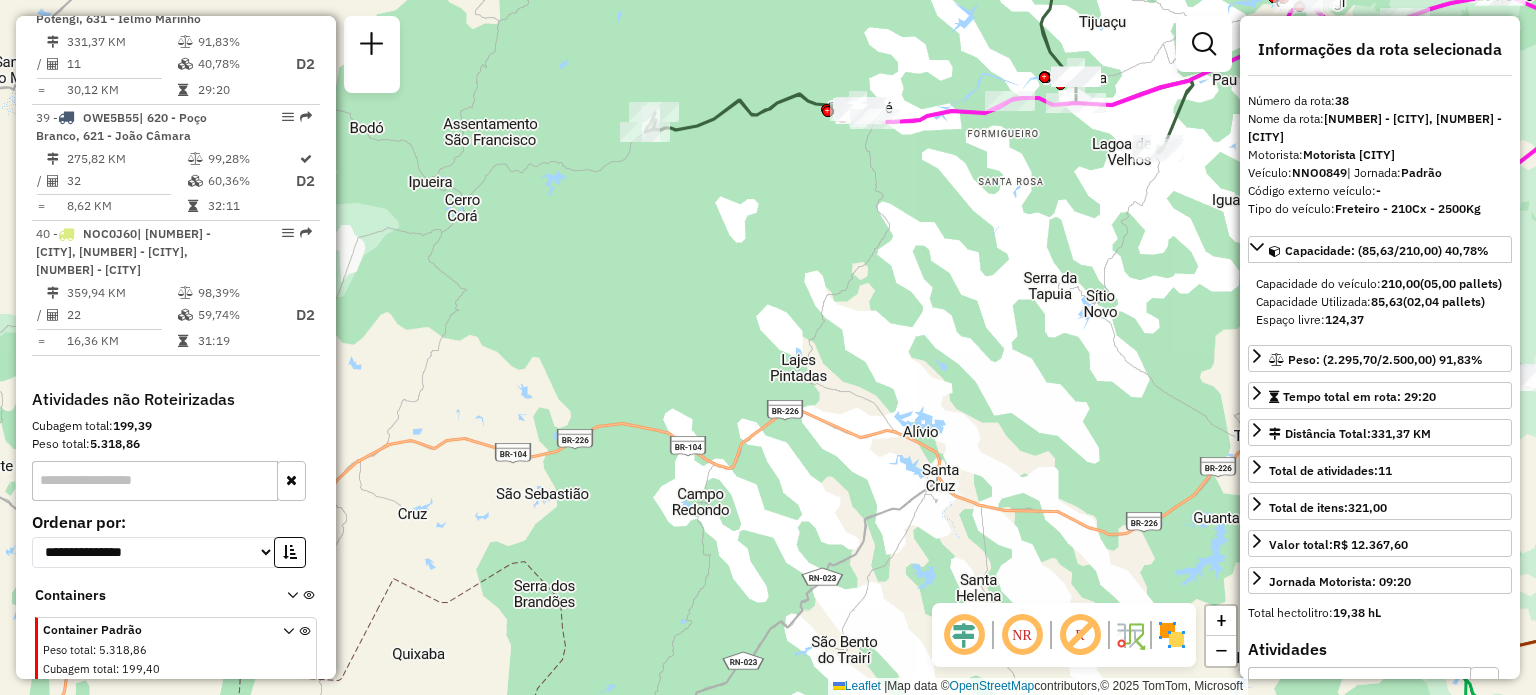 drag, startPoint x: 876, startPoint y: 315, endPoint x: 639, endPoint y: 219, distance: 255.70491 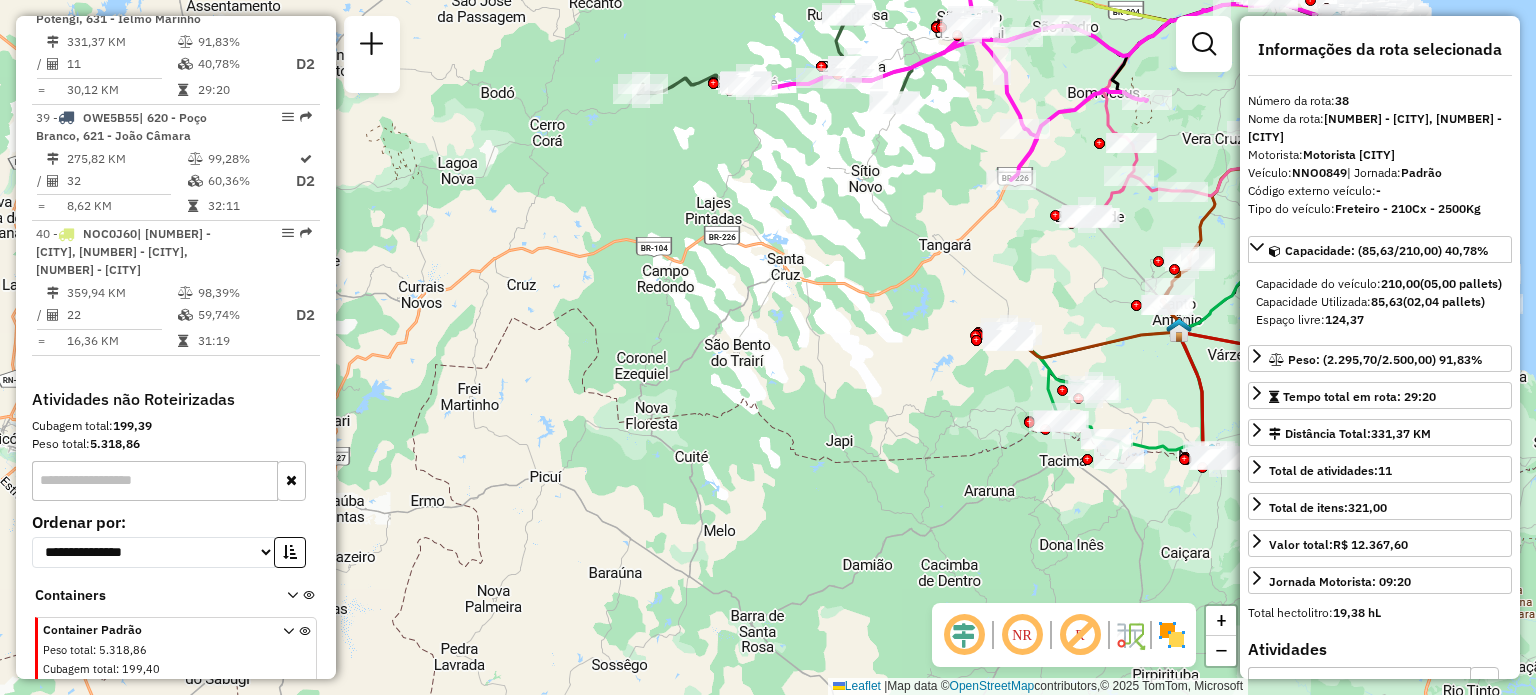 drag, startPoint x: 924, startPoint y: 282, endPoint x: 831, endPoint y: 215, distance: 114.62112 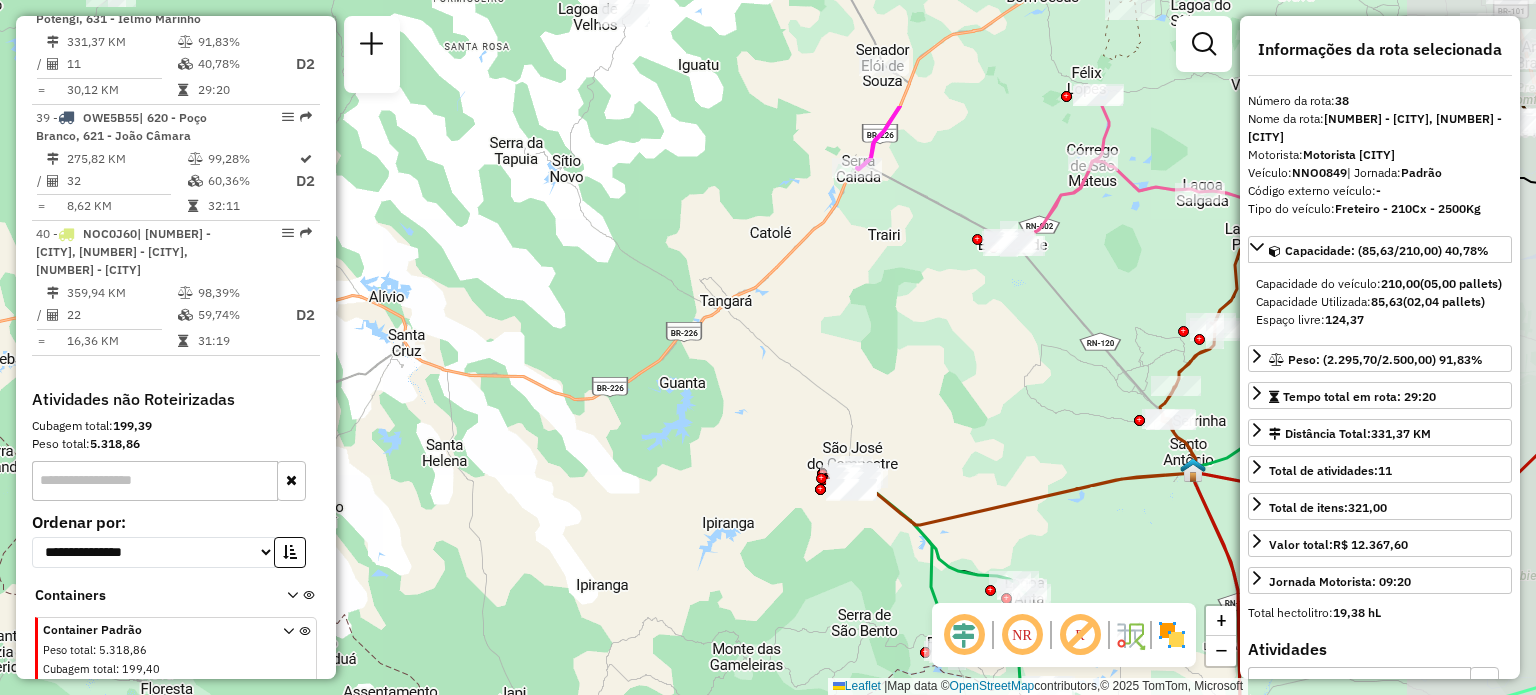 drag, startPoint x: 929, startPoint y: 264, endPoint x: 734, endPoint y: 408, distance: 242.40668 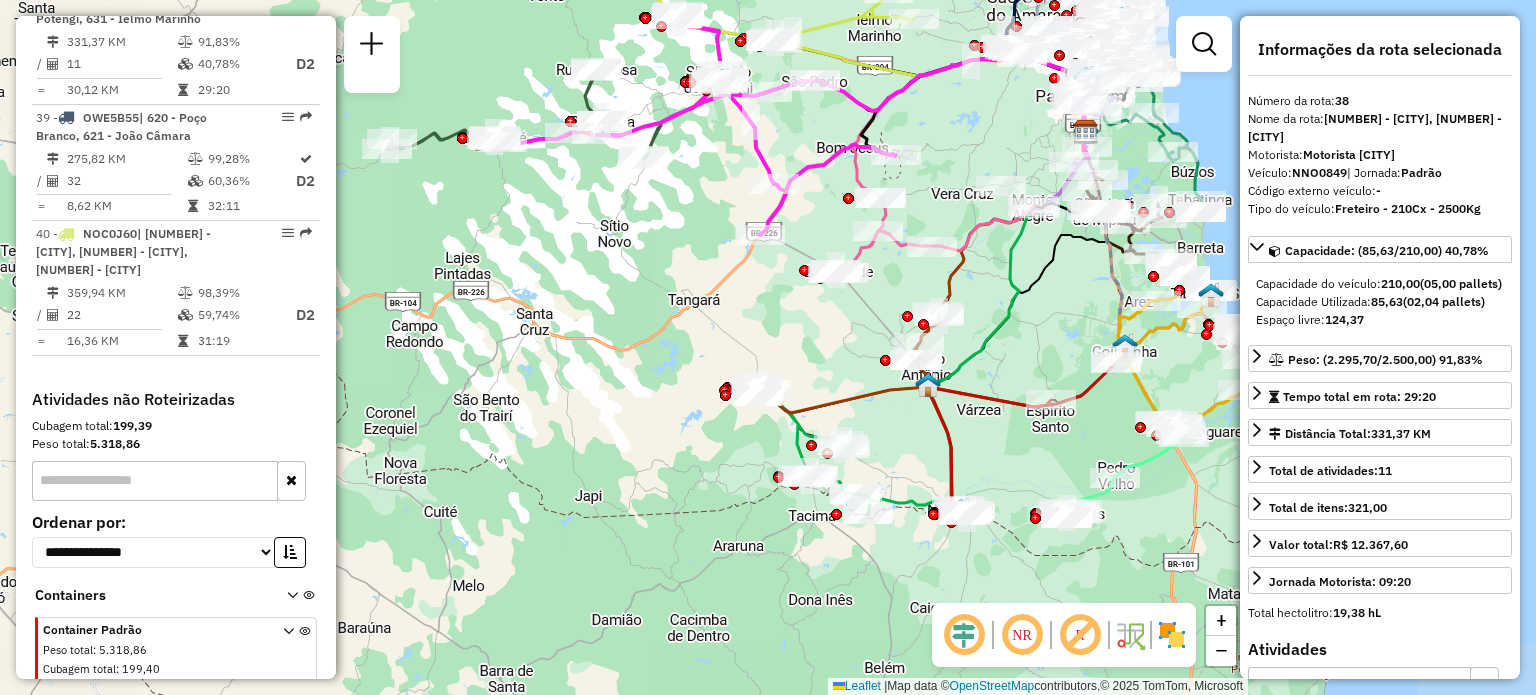drag, startPoint x: 821, startPoint y: 327, endPoint x: 700, endPoint y: 353, distance: 123.76187 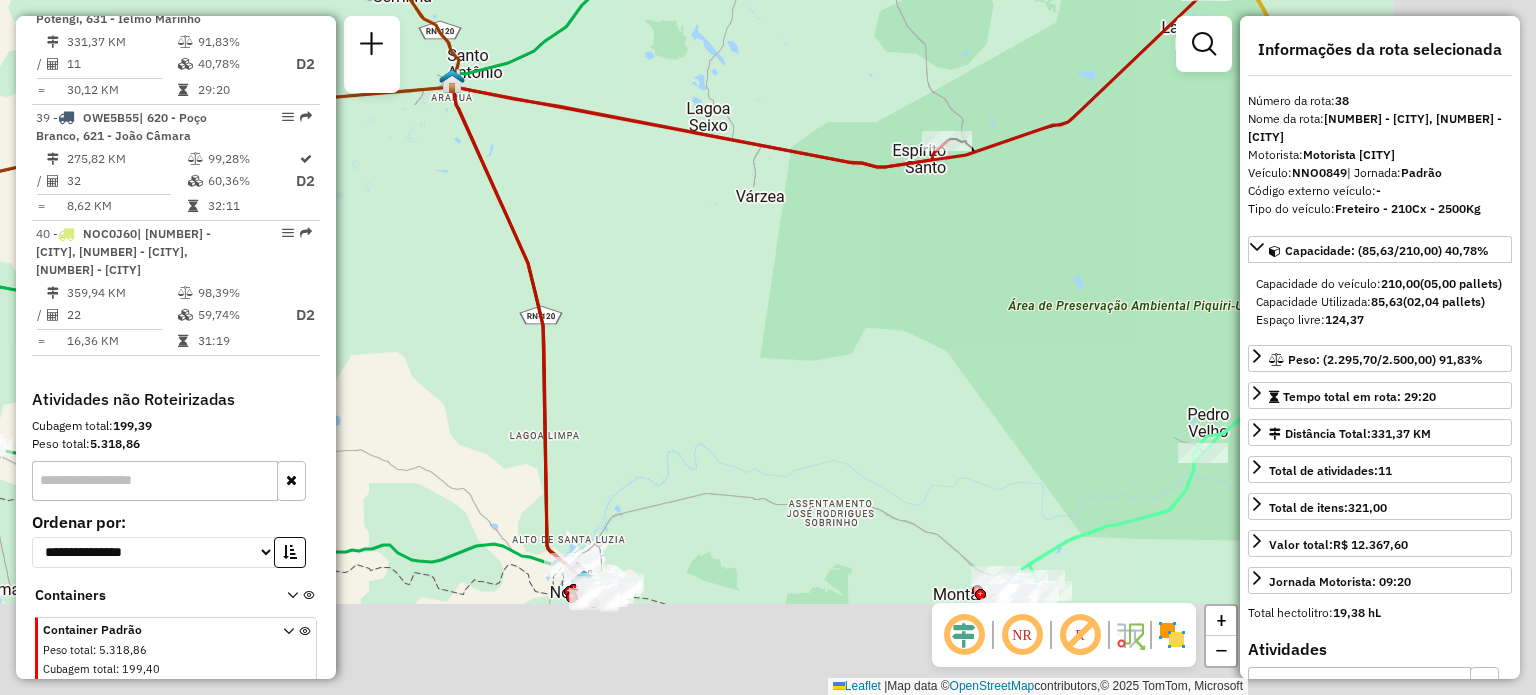 drag, startPoint x: 932, startPoint y: 470, endPoint x: 751, endPoint y: 298, distance: 249.6898 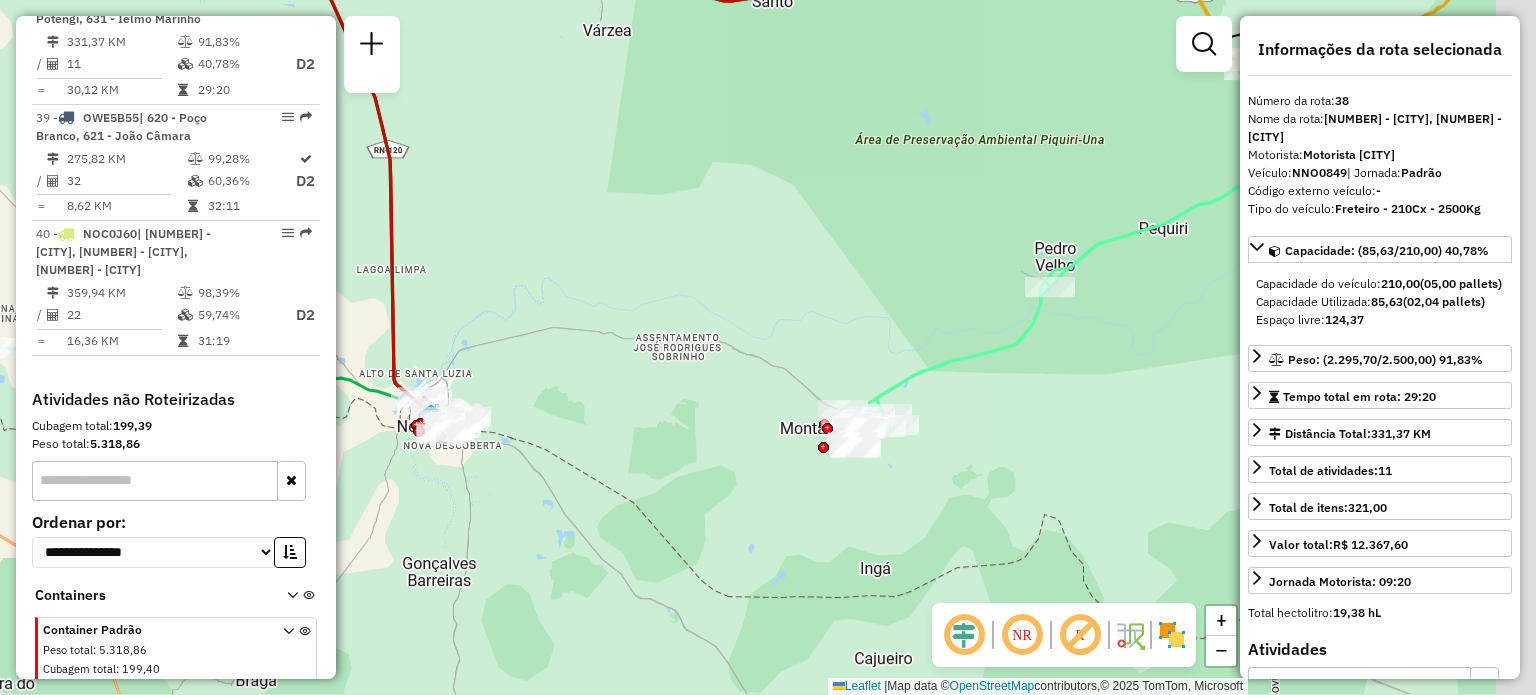 drag, startPoint x: 878, startPoint y: 391, endPoint x: 738, endPoint y: 241, distance: 205.18285 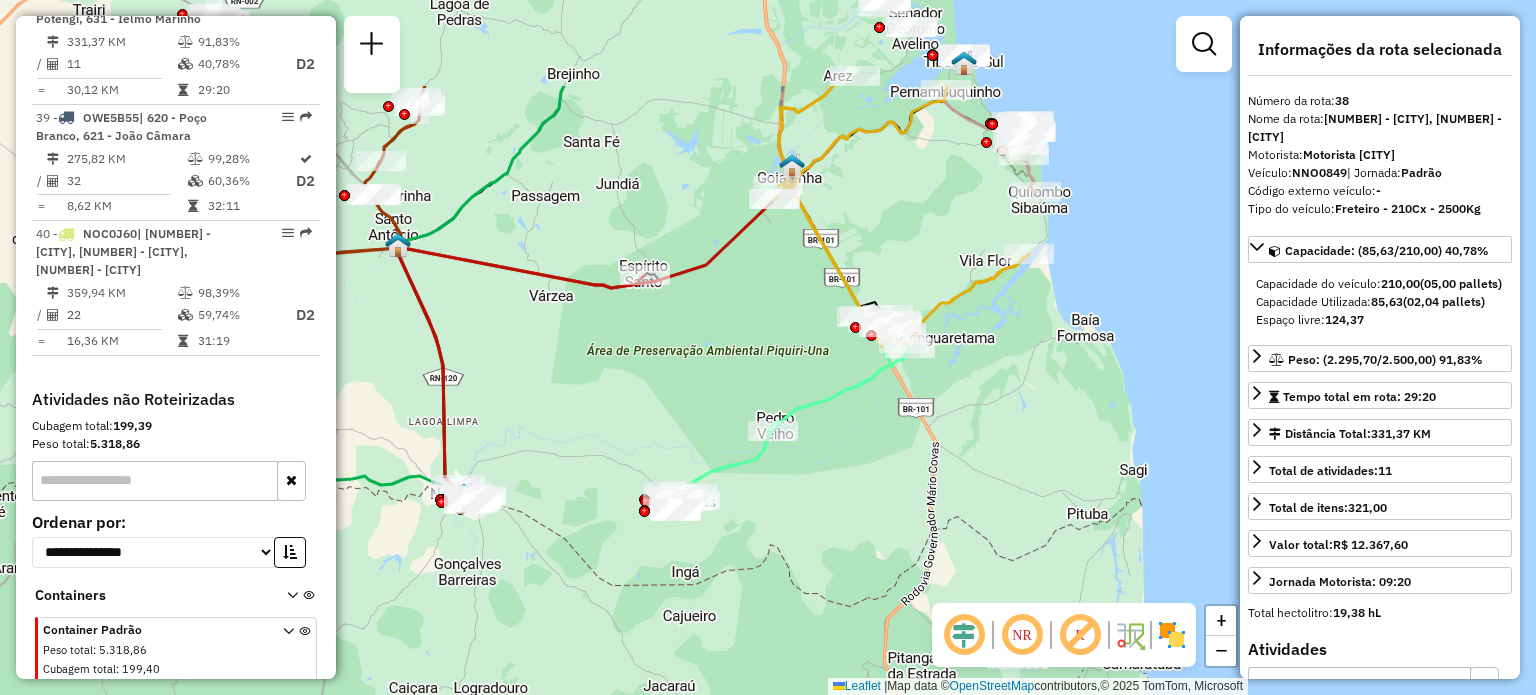 drag, startPoint x: 835, startPoint y: 246, endPoint x: 687, endPoint y: 404, distance: 216.49019 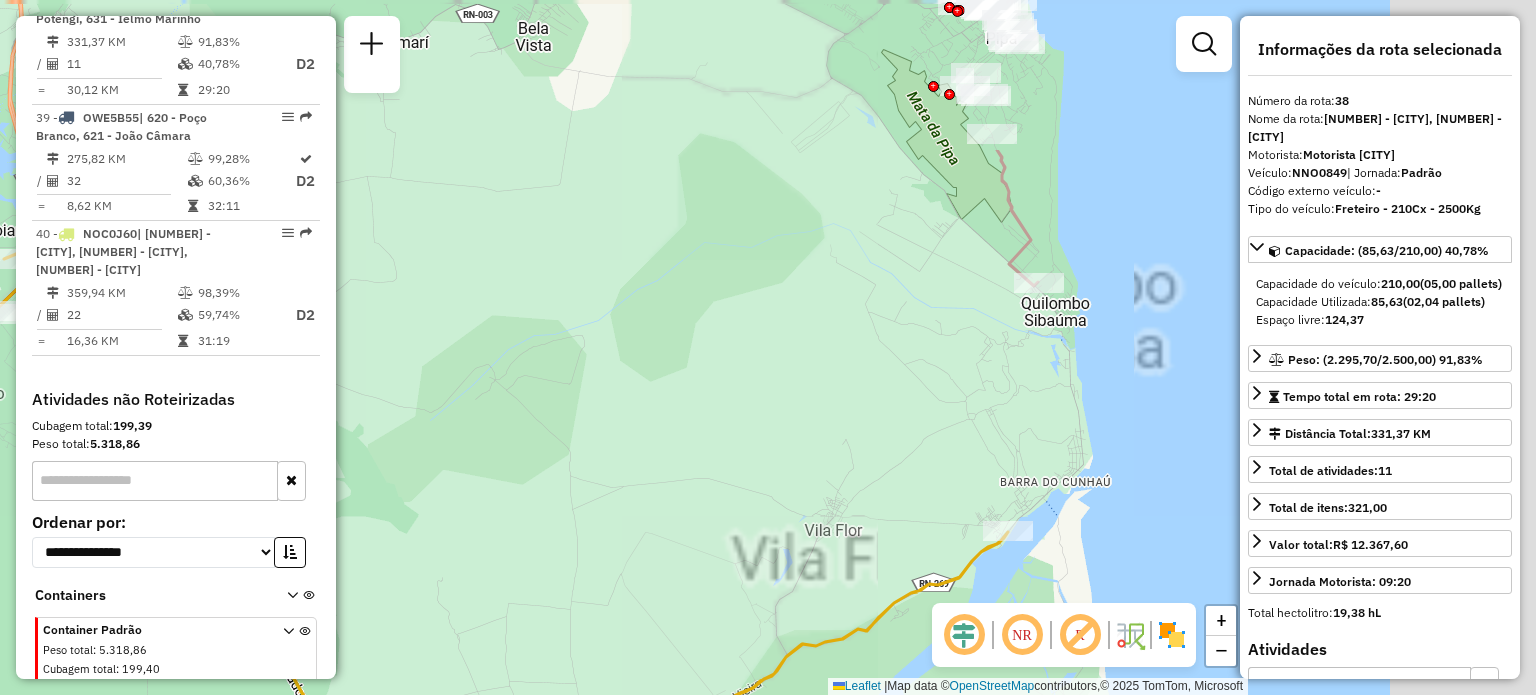 drag, startPoint x: 1069, startPoint y: 190, endPoint x: 785, endPoint y: 432, distance: 373.12198 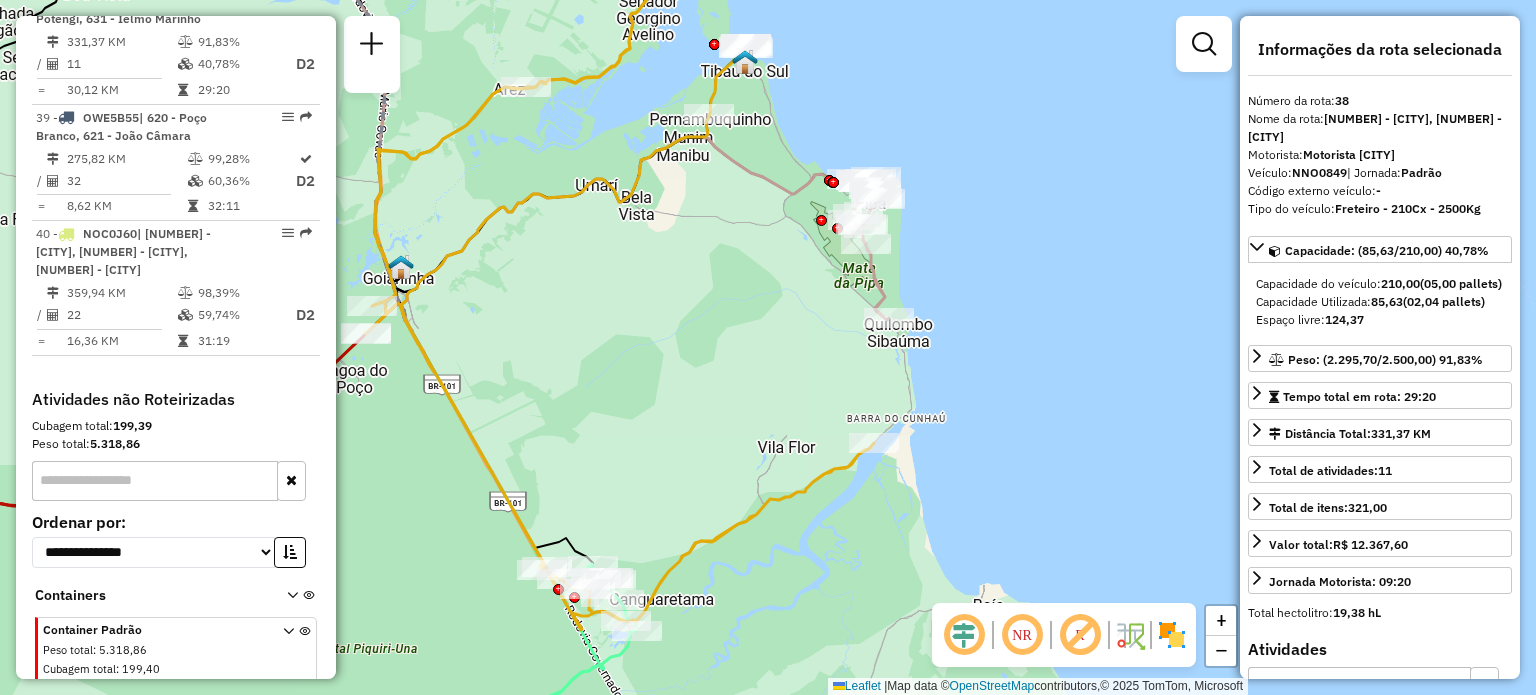 drag, startPoint x: 781, startPoint y: 292, endPoint x: 794, endPoint y: 323, distance: 33.61547 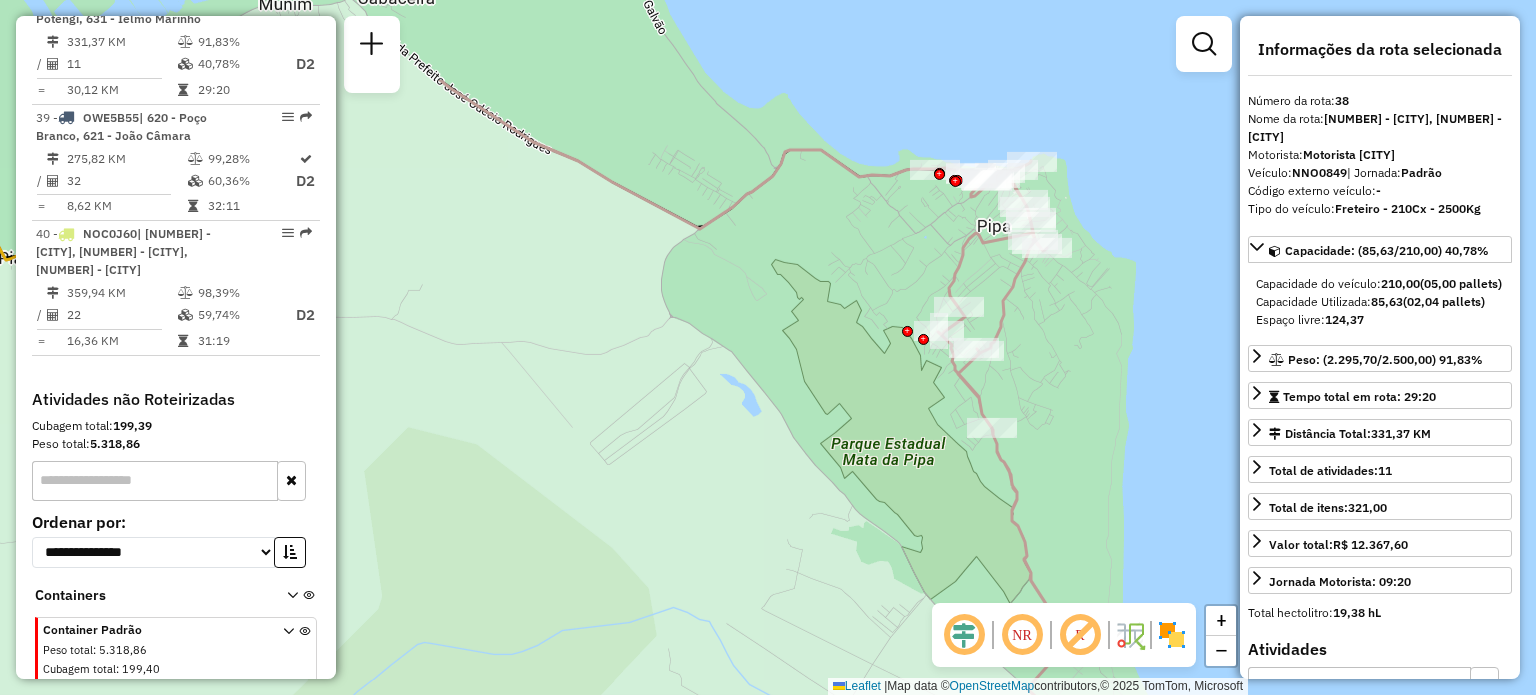 drag, startPoint x: 912, startPoint y: 199, endPoint x: 964, endPoint y: 342, distance: 152.1611 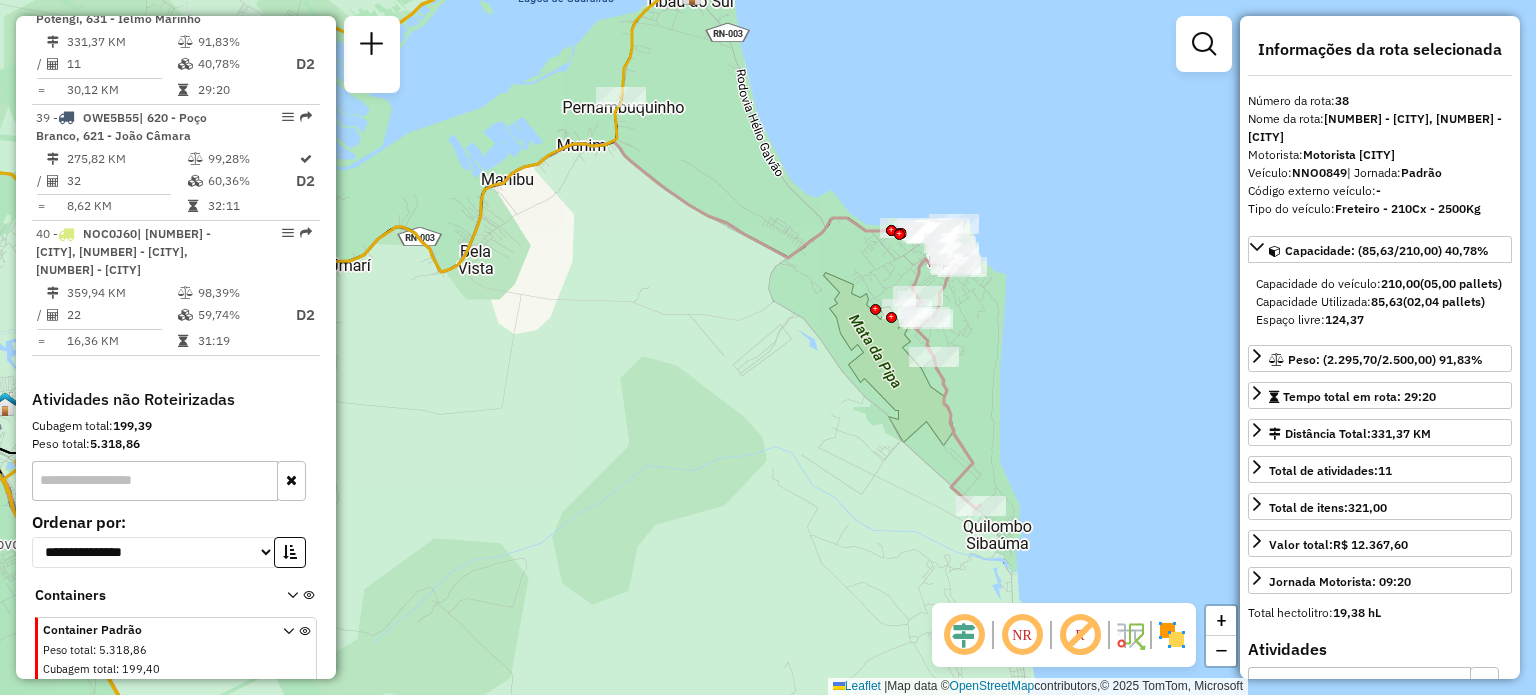 drag, startPoint x: 616, startPoint y: 456, endPoint x: 969, endPoint y: 164, distance: 458.119 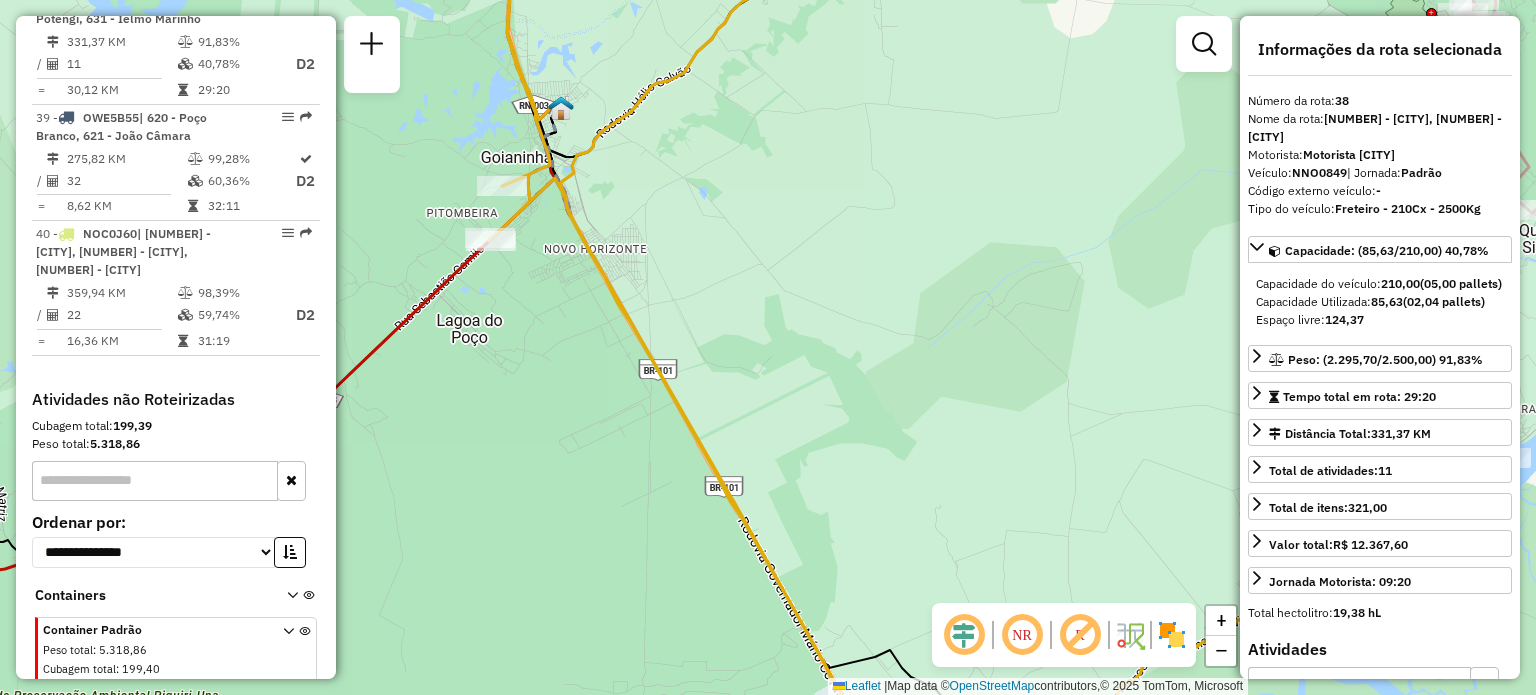 drag, startPoint x: 968, startPoint y: 259, endPoint x: 939, endPoint y: 295, distance: 46.227695 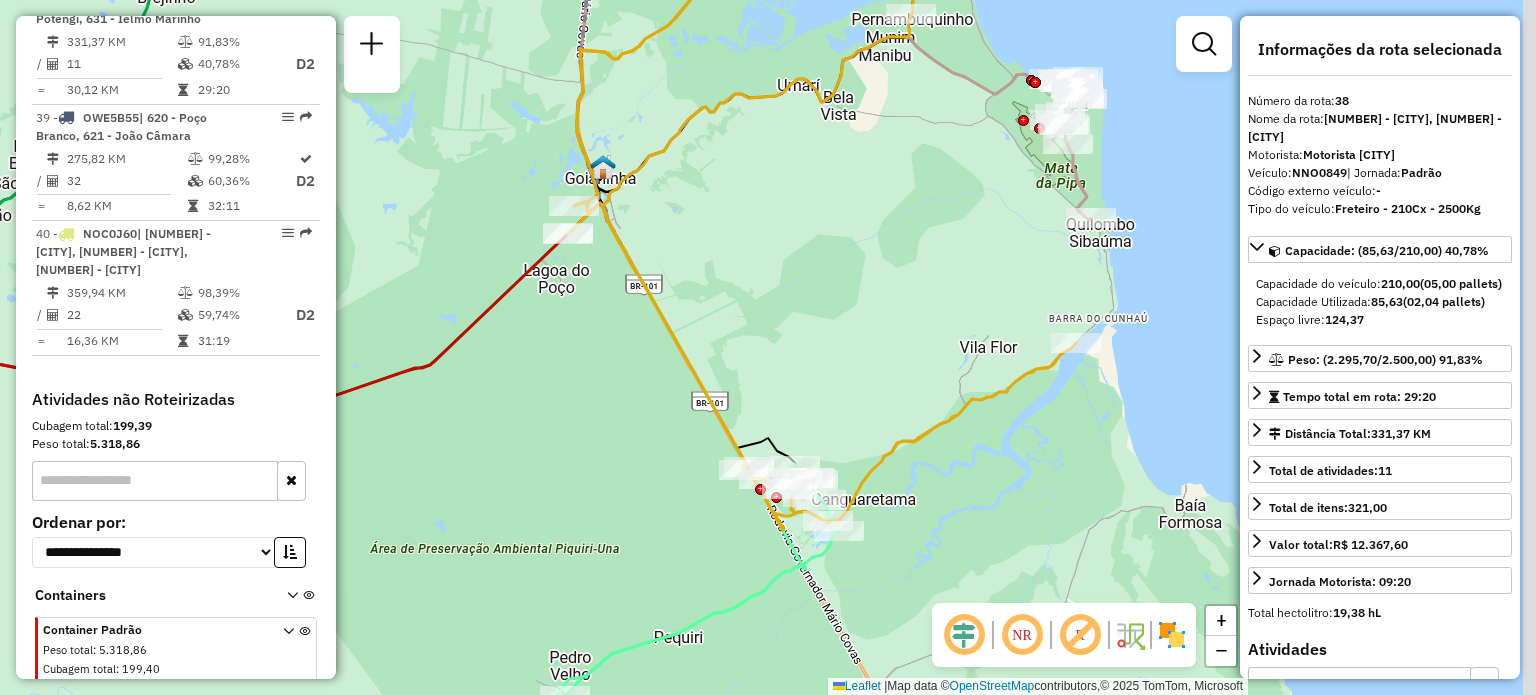 drag, startPoint x: 840, startPoint y: 337, endPoint x: 835, endPoint y: 327, distance: 11.18034 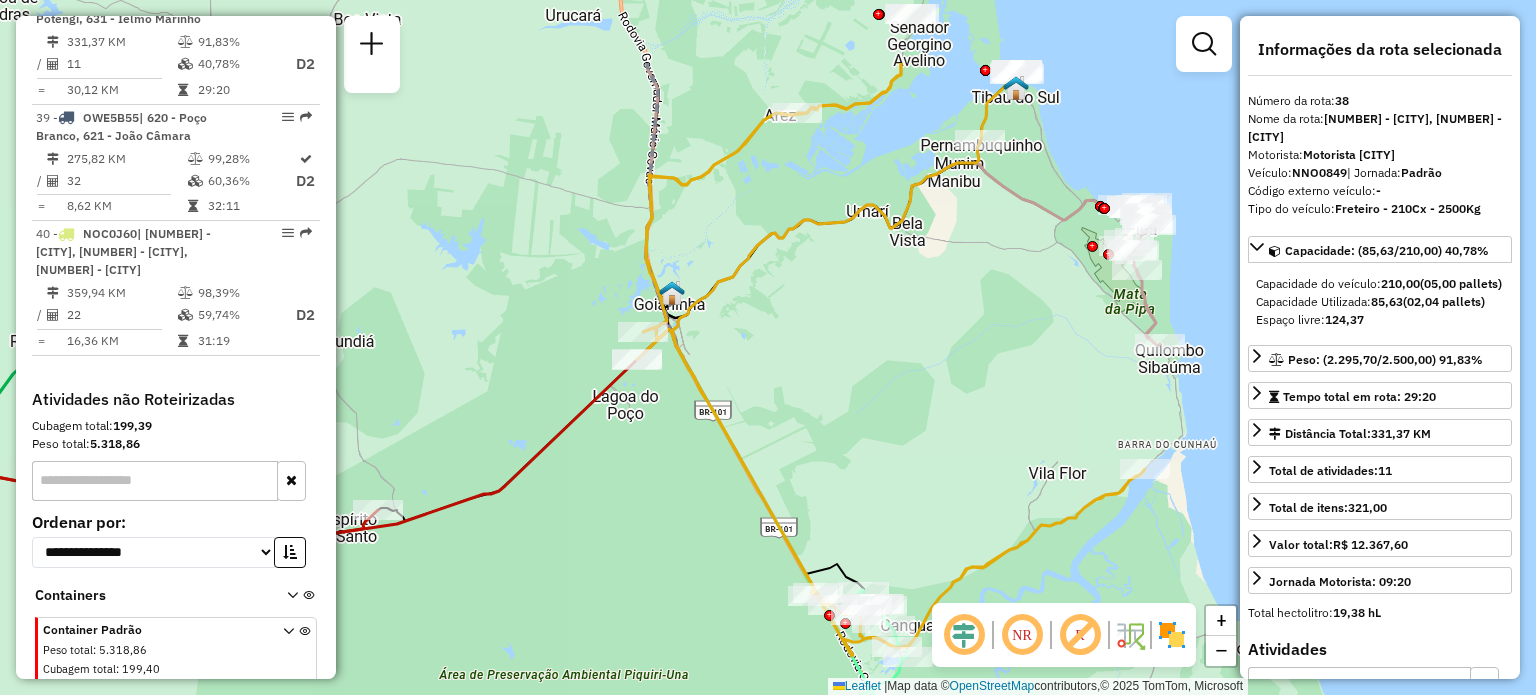 drag, startPoint x: 757, startPoint y: 293, endPoint x: 813, endPoint y: 451, distance: 167.63054 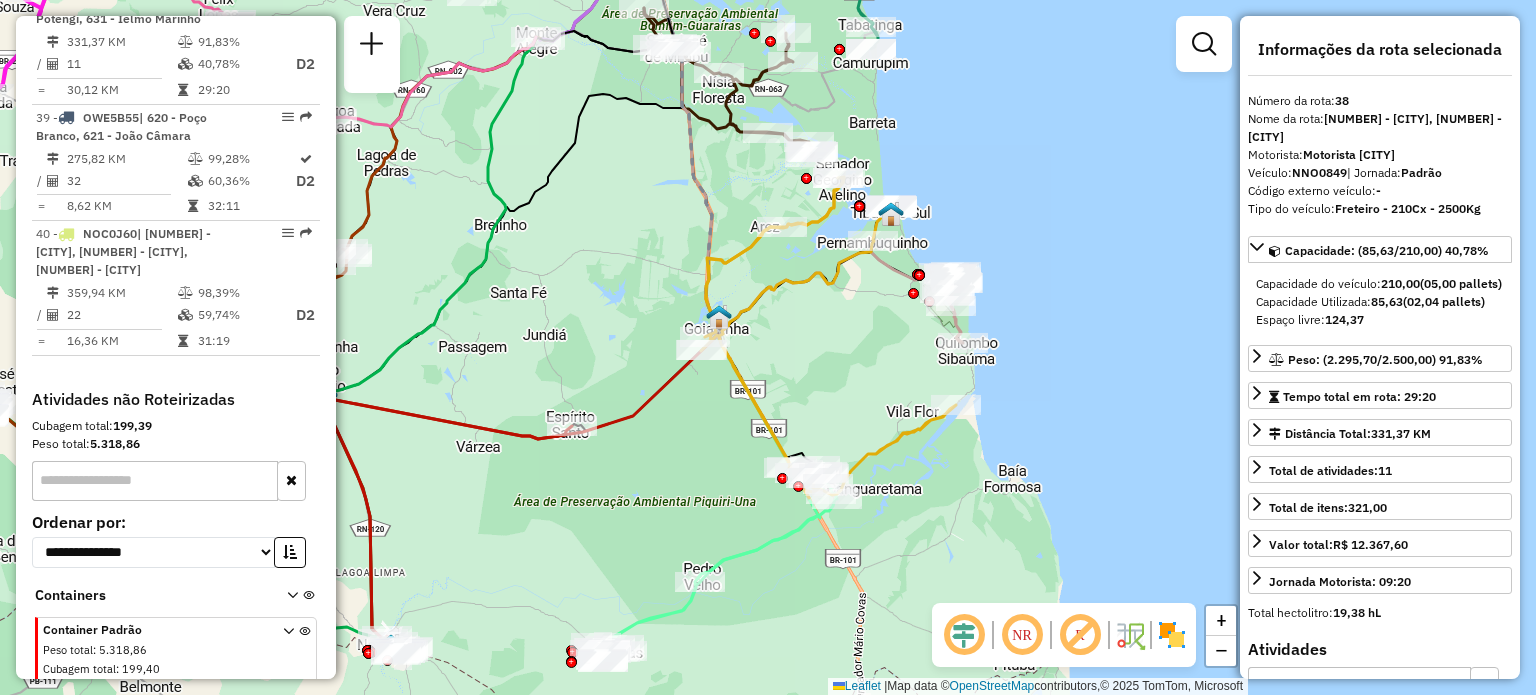 drag, startPoint x: 850, startPoint y: 329, endPoint x: 894, endPoint y: 379, distance: 66.6033 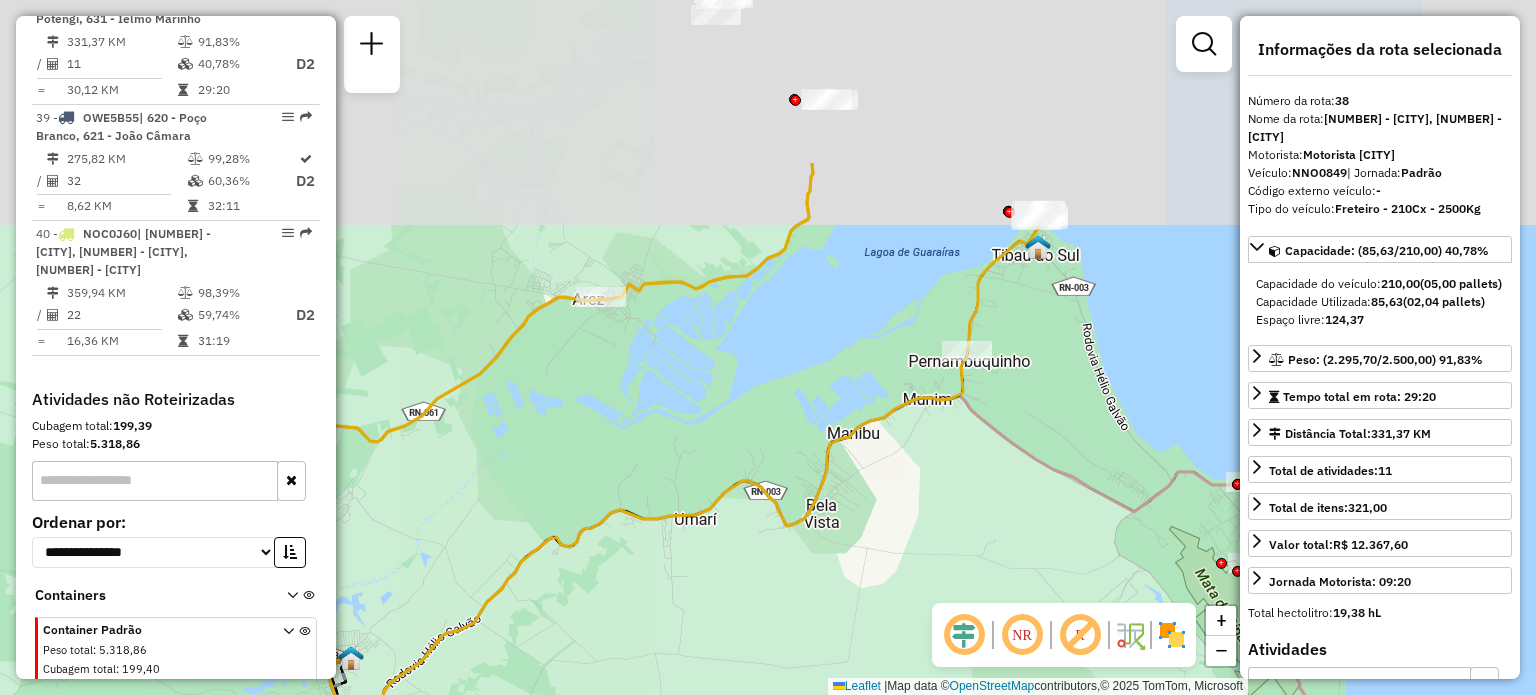 drag, startPoint x: 871, startPoint y: 138, endPoint x: 892, endPoint y: 367, distance: 229.96086 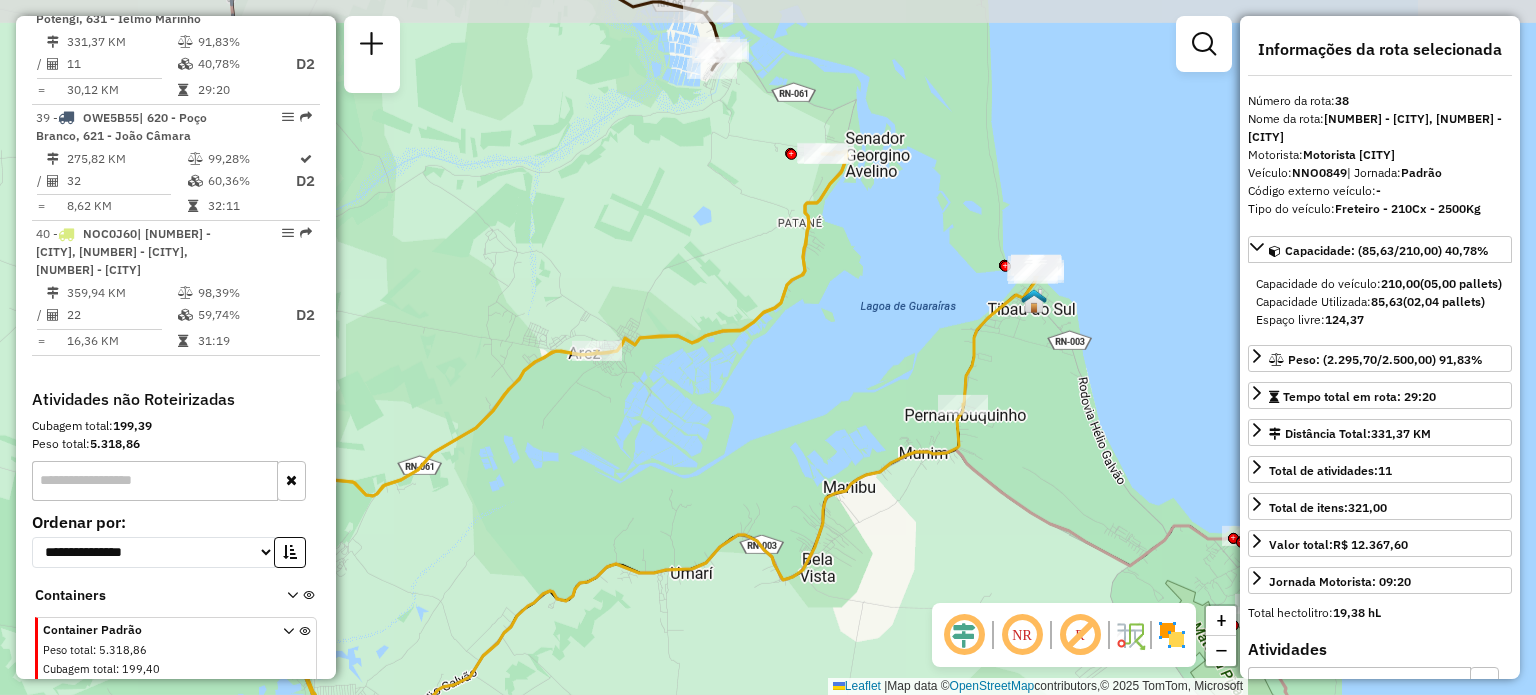 drag, startPoint x: 706, startPoint y: 228, endPoint x: 708, endPoint y: 249, distance: 21.095022 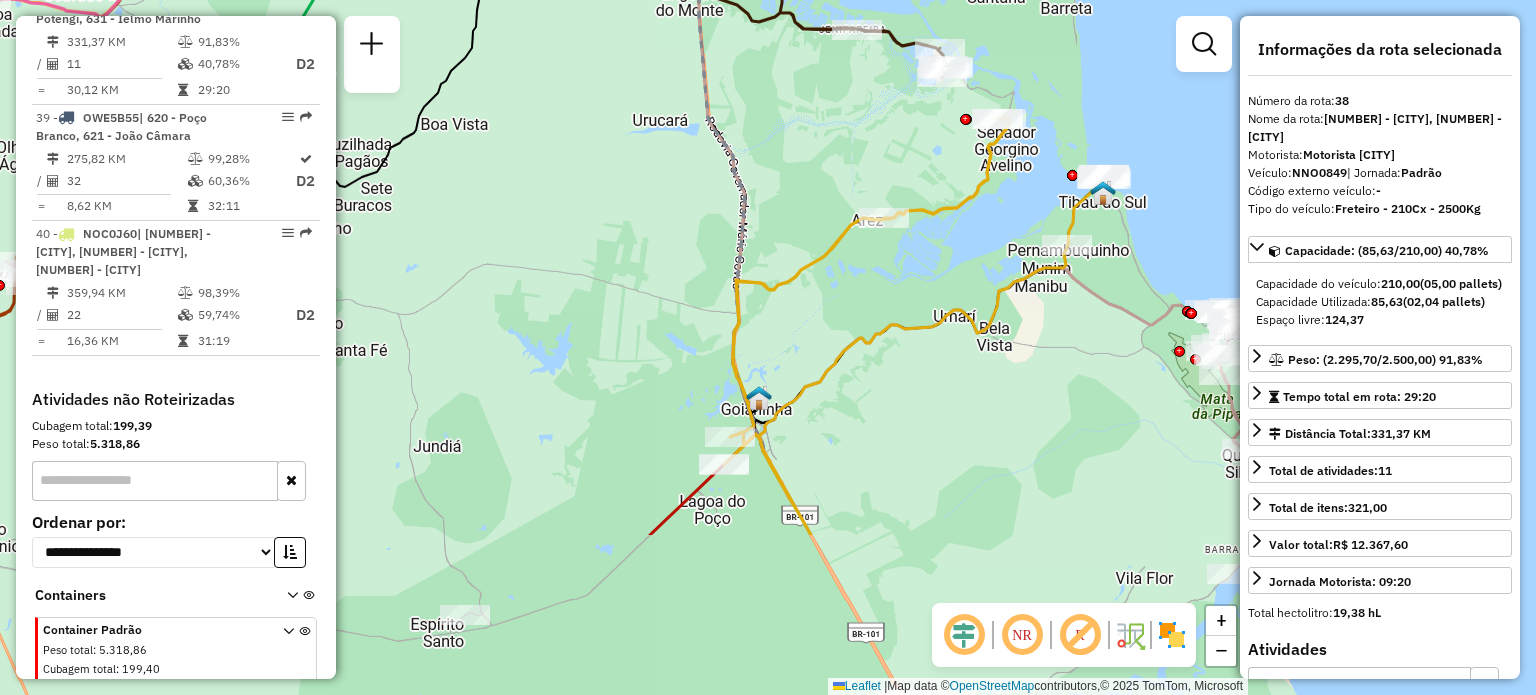 drag, startPoint x: 822, startPoint y: 571, endPoint x: 956, endPoint y: 354, distance: 255.03922 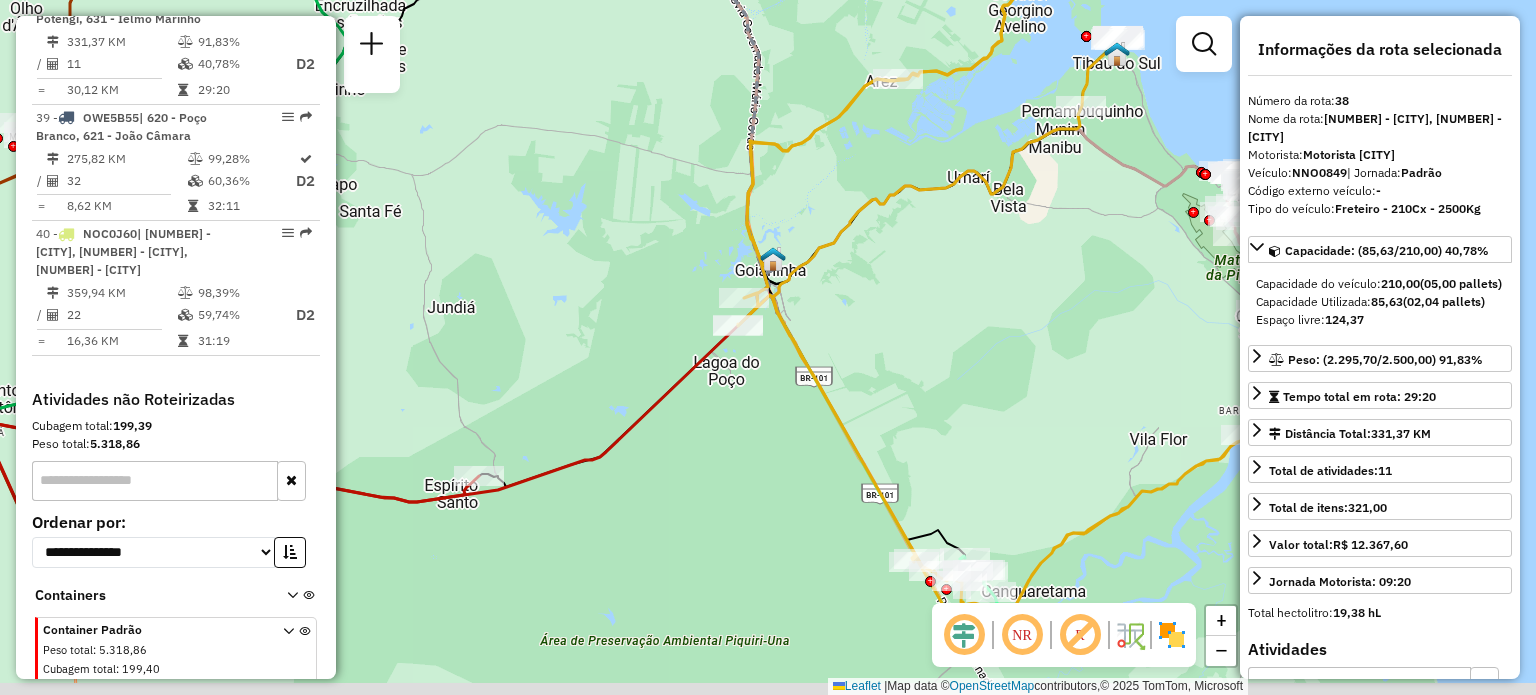 drag, startPoint x: 813, startPoint y: 463, endPoint x: 826, endPoint y: 305, distance: 158.5339 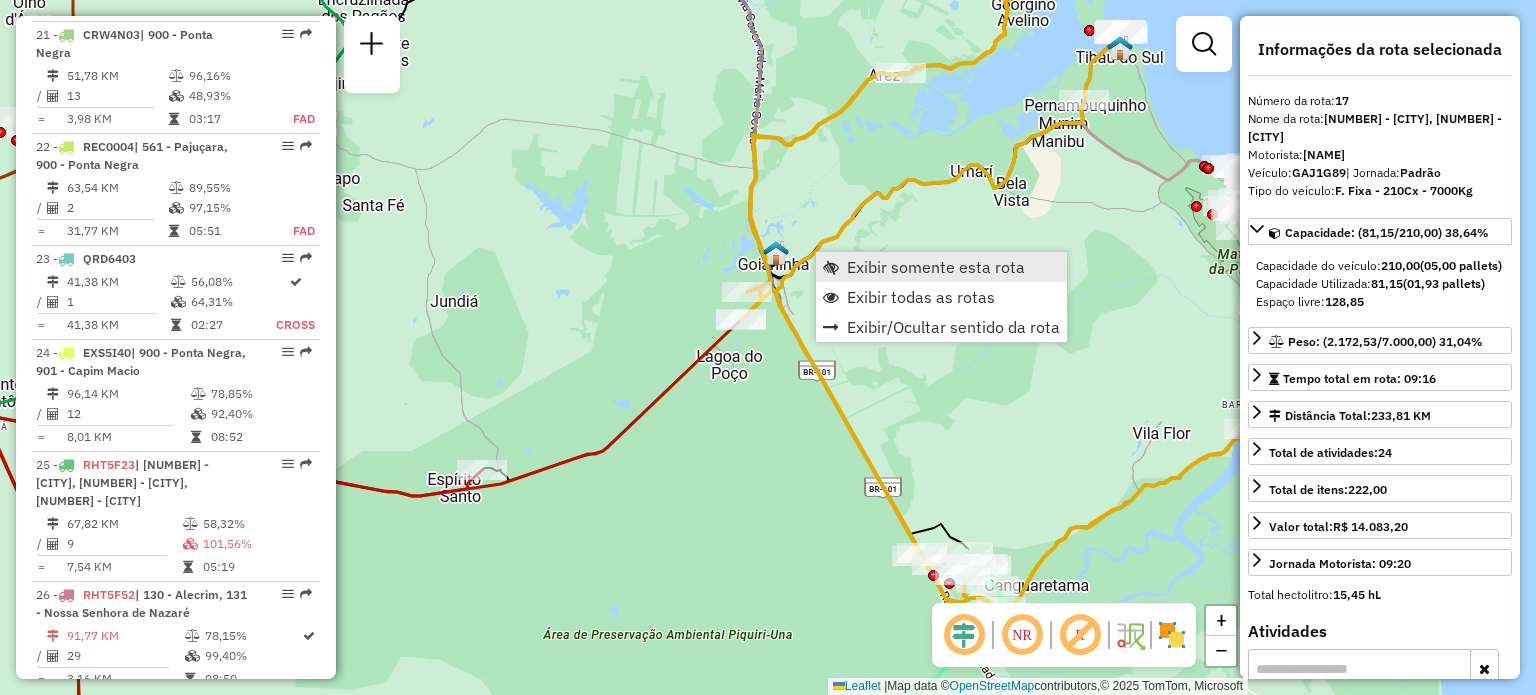 scroll, scrollTop: 2628, scrollLeft: 0, axis: vertical 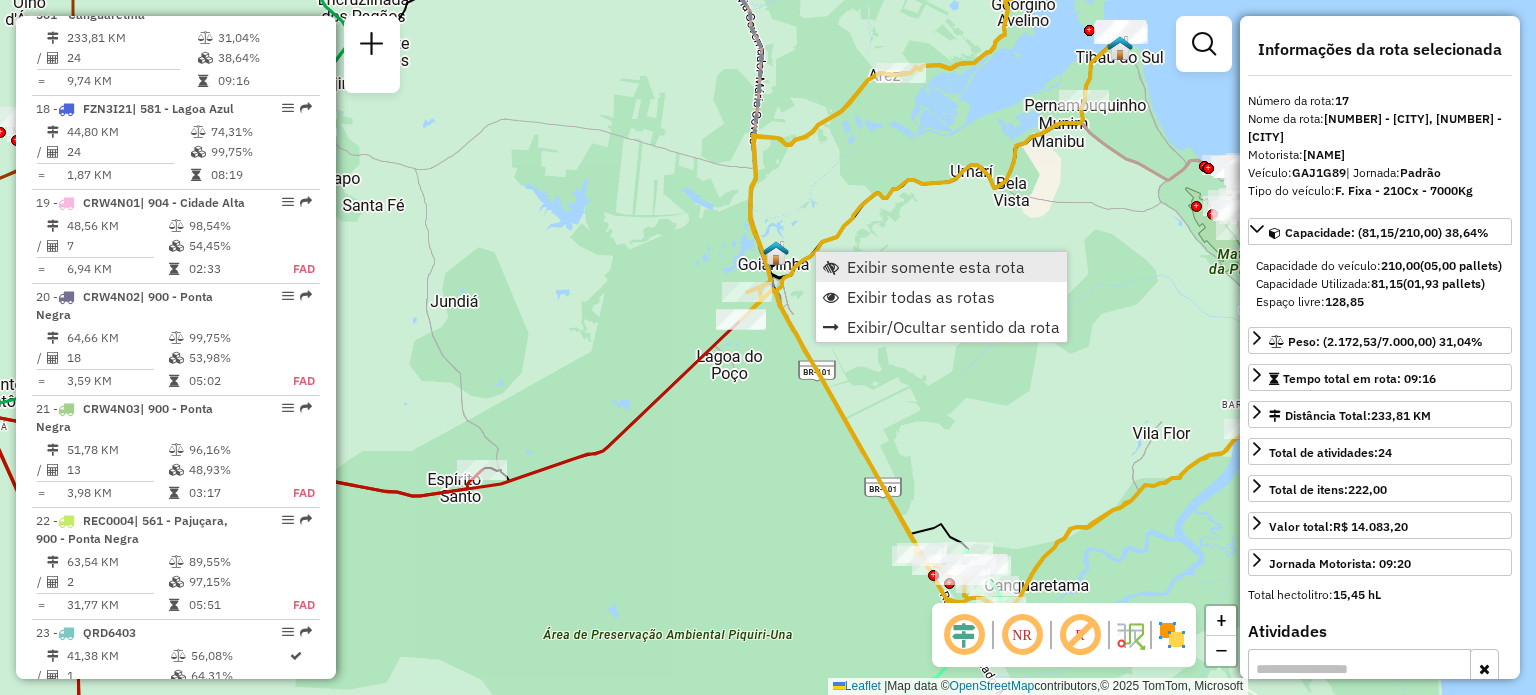 click on "Exibir somente esta rota" at bounding box center (936, 267) 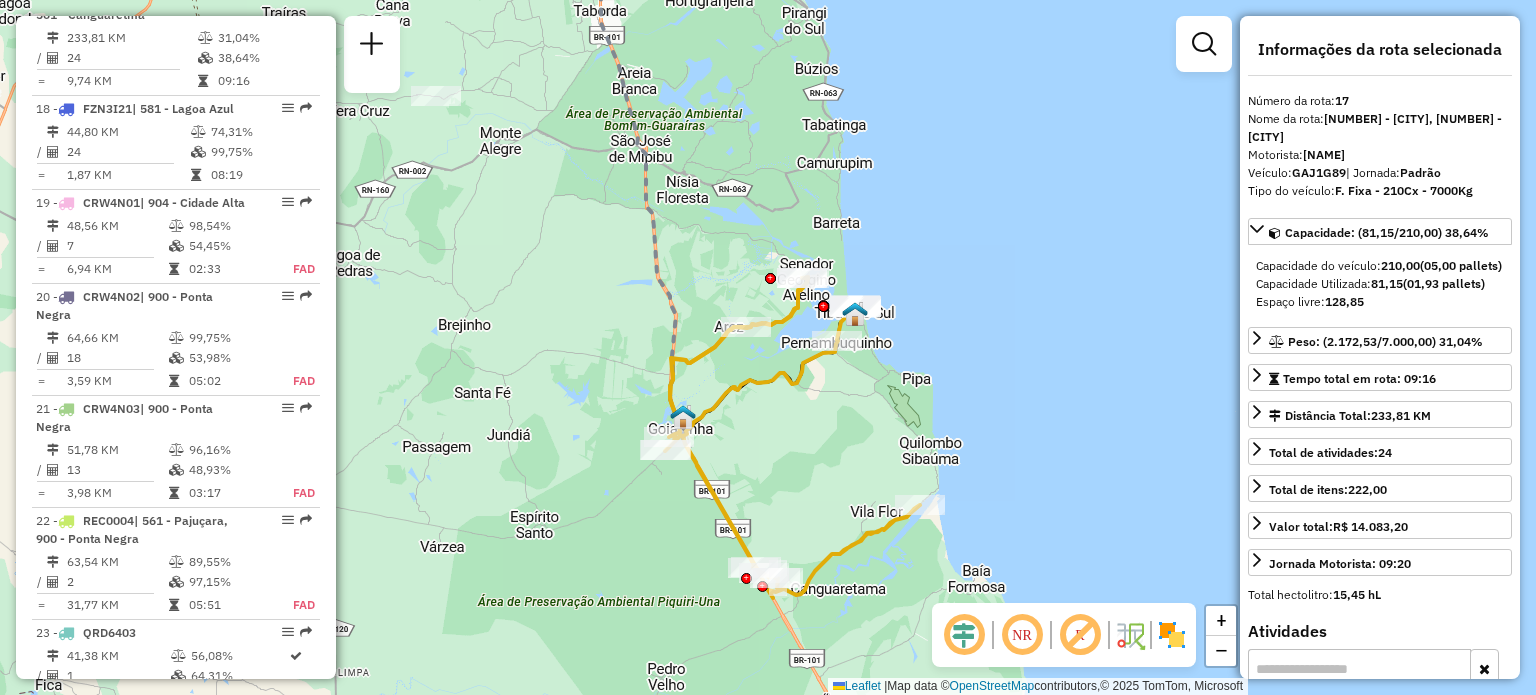 drag, startPoint x: 844, startPoint y: 476, endPoint x: 844, endPoint y: 447, distance: 29 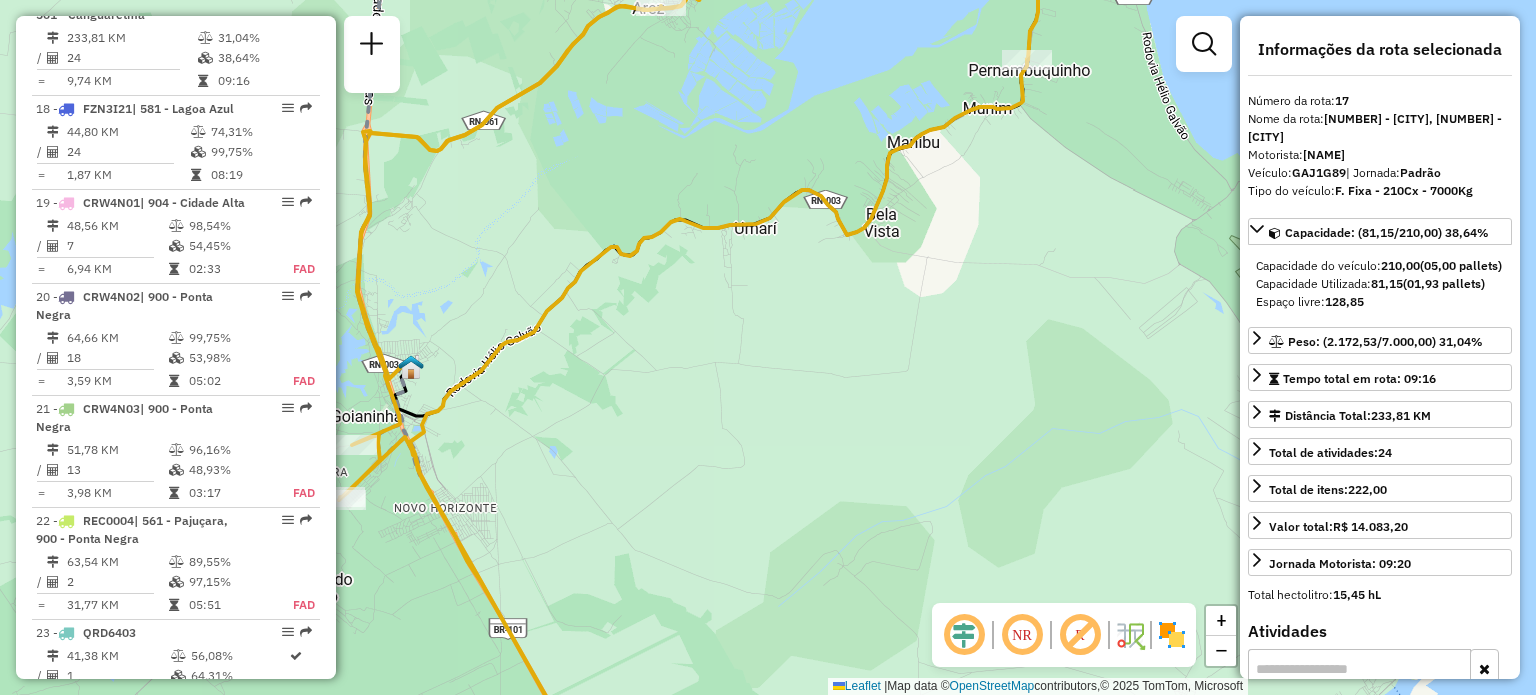 drag, startPoint x: 860, startPoint y: 317, endPoint x: 930, endPoint y: 477, distance: 174.64249 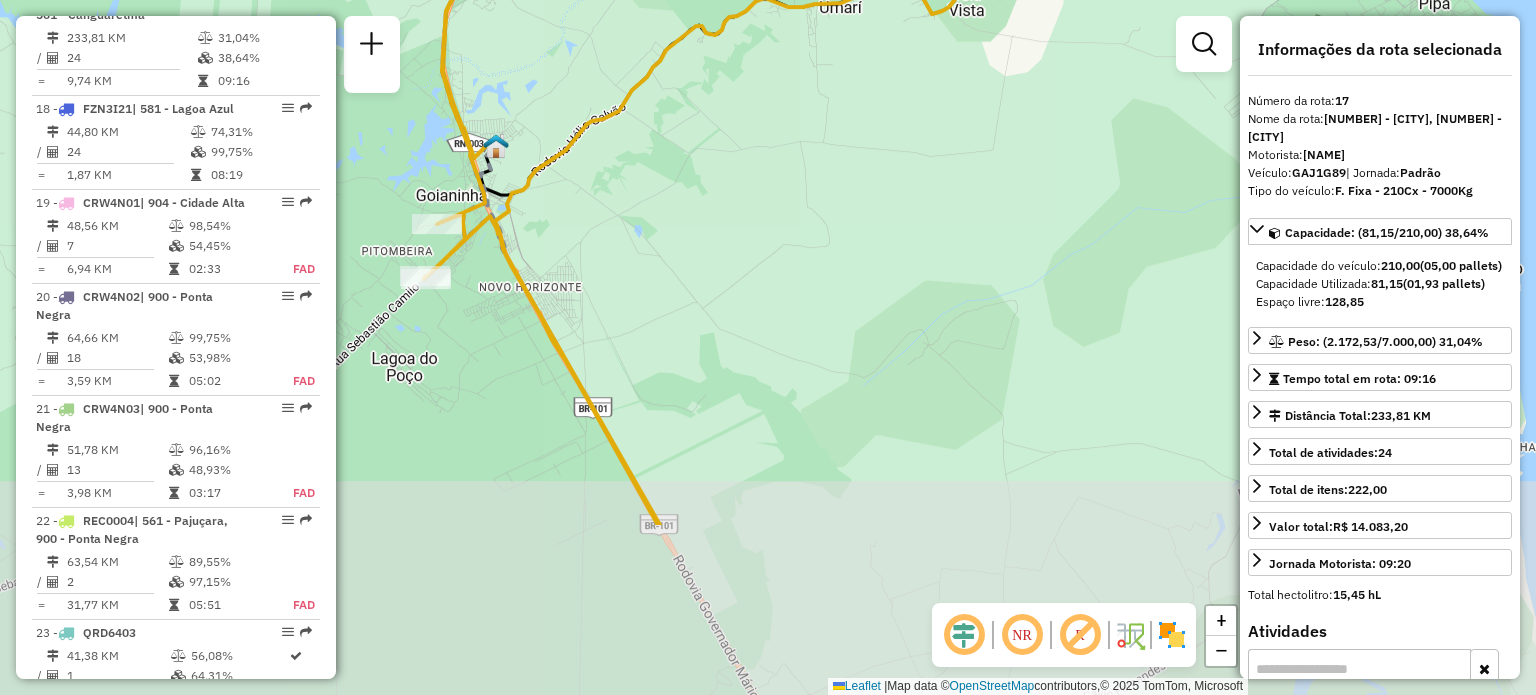 drag, startPoint x: 840, startPoint y: 583, endPoint x: 844, endPoint y: 341, distance: 242.03305 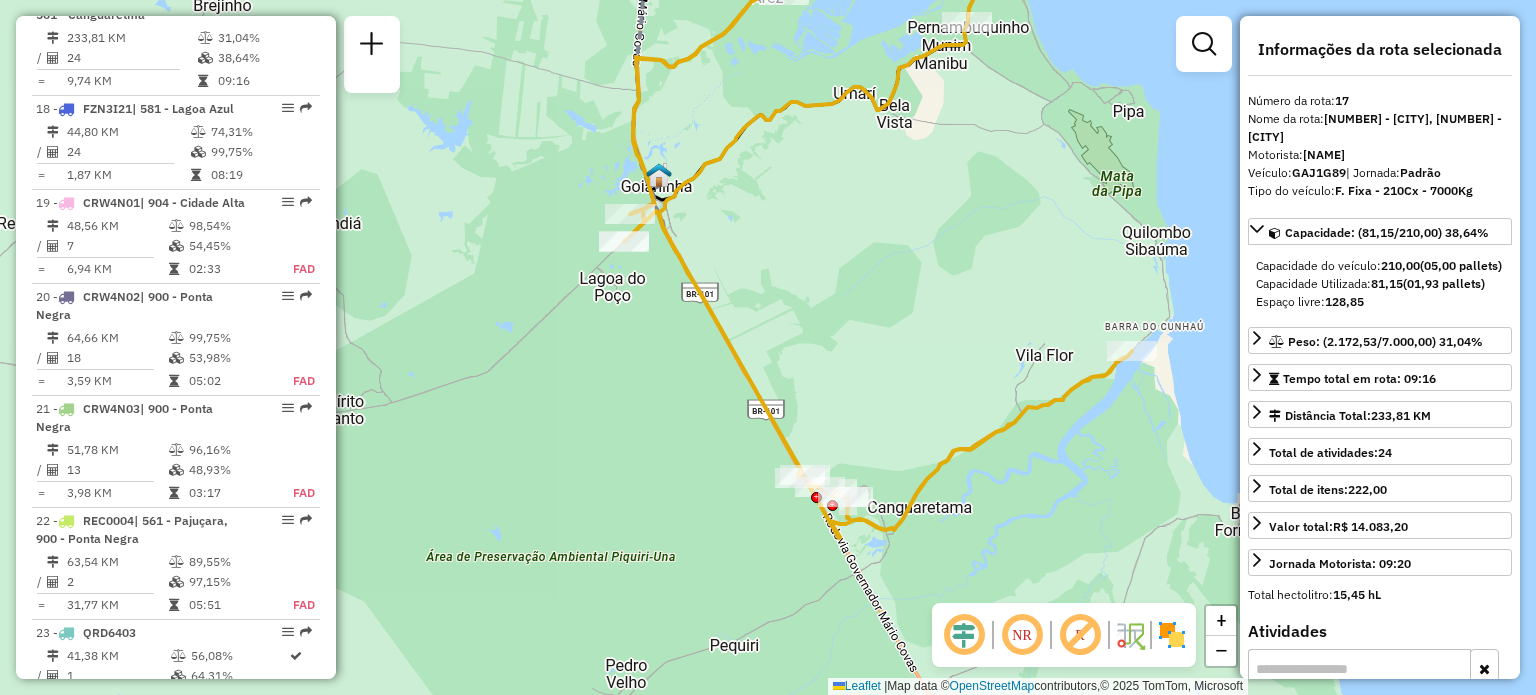 drag, startPoint x: 919, startPoint y: 419, endPoint x: 894, endPoint y: 354, distance: 69.641945 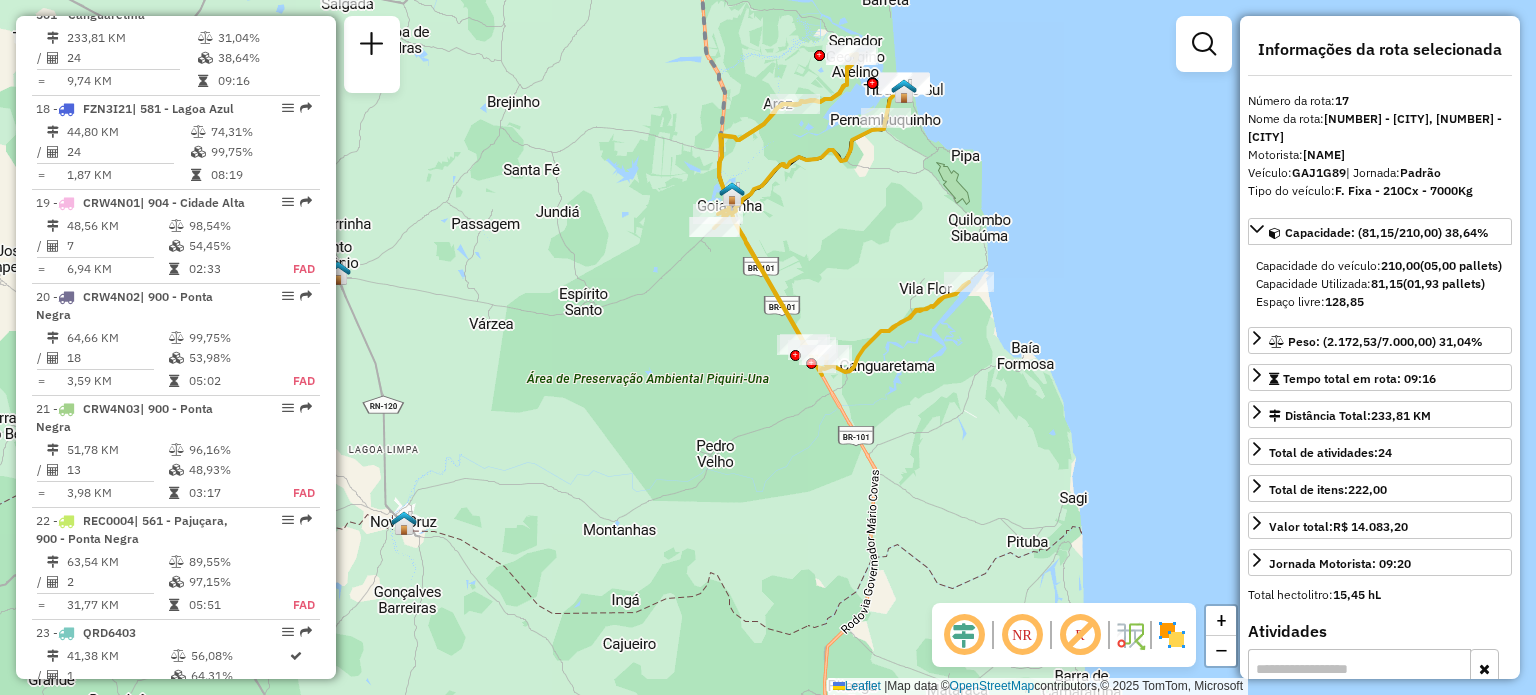 click on "Janela de atendimento Grade de atendimento Capacidade Transportadoras Veículos Cliente Pedidos  Rotas Selecione os dias de semana para filtrar as janelas de atendimento  Seg   Ter   Qua   Qui   Sex   Sáb   Dom  Informe o período da janela de atendimento: De: Até:  Filtrar exatamente a janela do cliente  Considerar janela de atendimento padrão  Selecione os dias de semana para filtrar as grades de atendimento  Seg   Ter   Qua   Qui   Sex   Sáb   Dom   Considerar clientes sem dia de atendimento cadastrado  Clientes fora do dia de atendimento selecionado Filtrar as atividades entre os valores definidos abaixo:  Peso mínimo:   Peso máximo:   Cubagem mínima:   Cubagem máxima:   De:   Até:  Filtrar as atividades entre o tempo de atendimento definido abaixo:  De:   Até:   Considerar capacidade total dos clientes não roteirizados Transportadora: Selecione um ou mais itens Tipo de veículo: Selecione um ou mais itens Veículo: Selecione um ou mais itens Motorista: Selecione um ou mais itens Nome: Rótulo:" 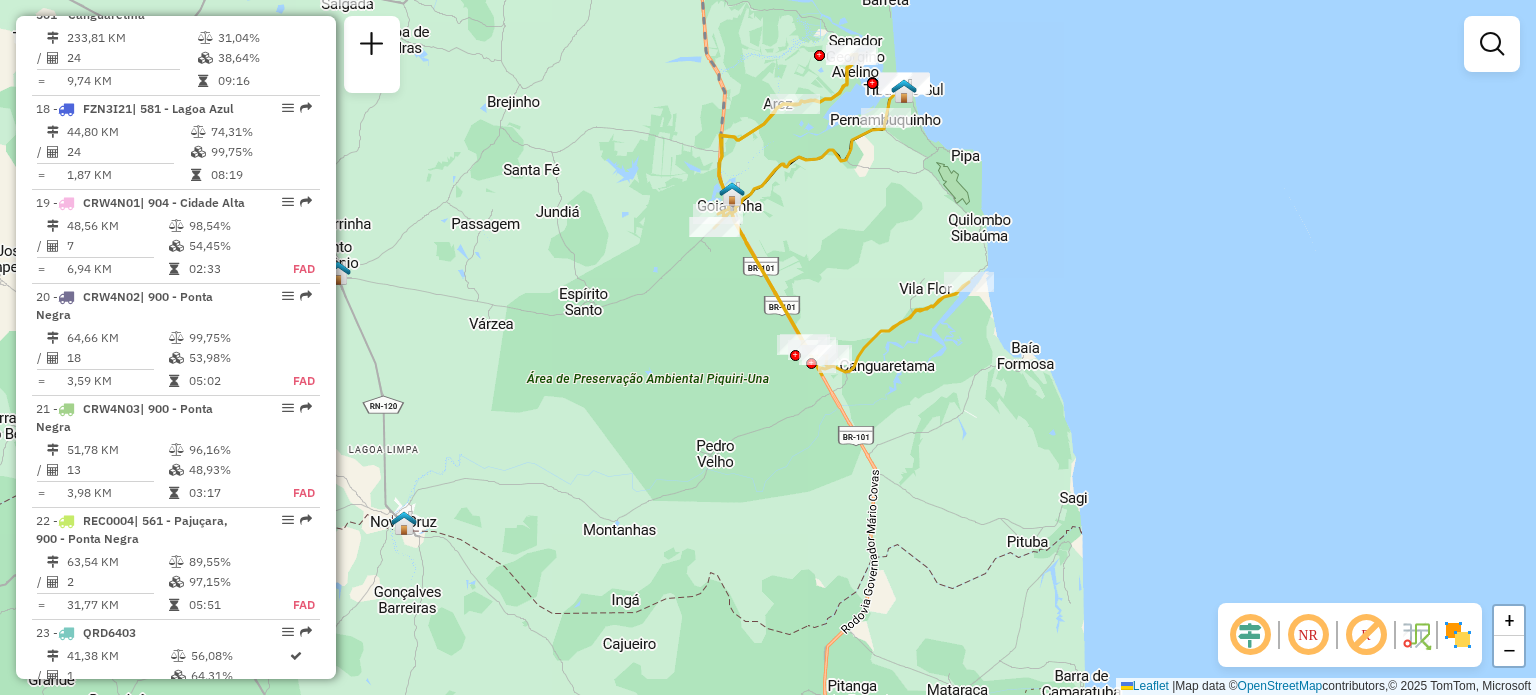 click on "Janela de atendimento Grade de atendimento Capacidade Transportadoras Veículos Cliente Pedidos  Rotas Selecione os dias de semana para filtrar as janelas de atendimento  Seg   Ter   Qua   Qui   Sex   Sáb   Dom  Informe o período da janela de atendimento: De: Até:  Filtrar exatamente a janela do cliente  Considerar janela de atendimento padrão  Selecione os dias de semana para filtrar as grades de atendimento  Seg   Ter   Qua   Qui   Sex   Sáb   Dom   Considerar clientes sem dia de atendimento cadastrado  Clientes fora do dia de atendimento selecionado Filtrar as atividades entre os valores definidos abaixo:  Peso mínimo:   Peso máximo:   Cubagem mínima:   Cubagem máxima:   De:   Até:  Filtrar as atividades entre o tempo de atendimento definido abaixo:  De:   Até:   Considerar capacidade total dos clientes não roteirizados Transportadora: Selecione um ou mais itens Tipo de veículo: Selecione um ou mais itens Veículo: Selecione um ou mais itens Motorista: Selecione um ou mais itens Nome: Rótulo:" 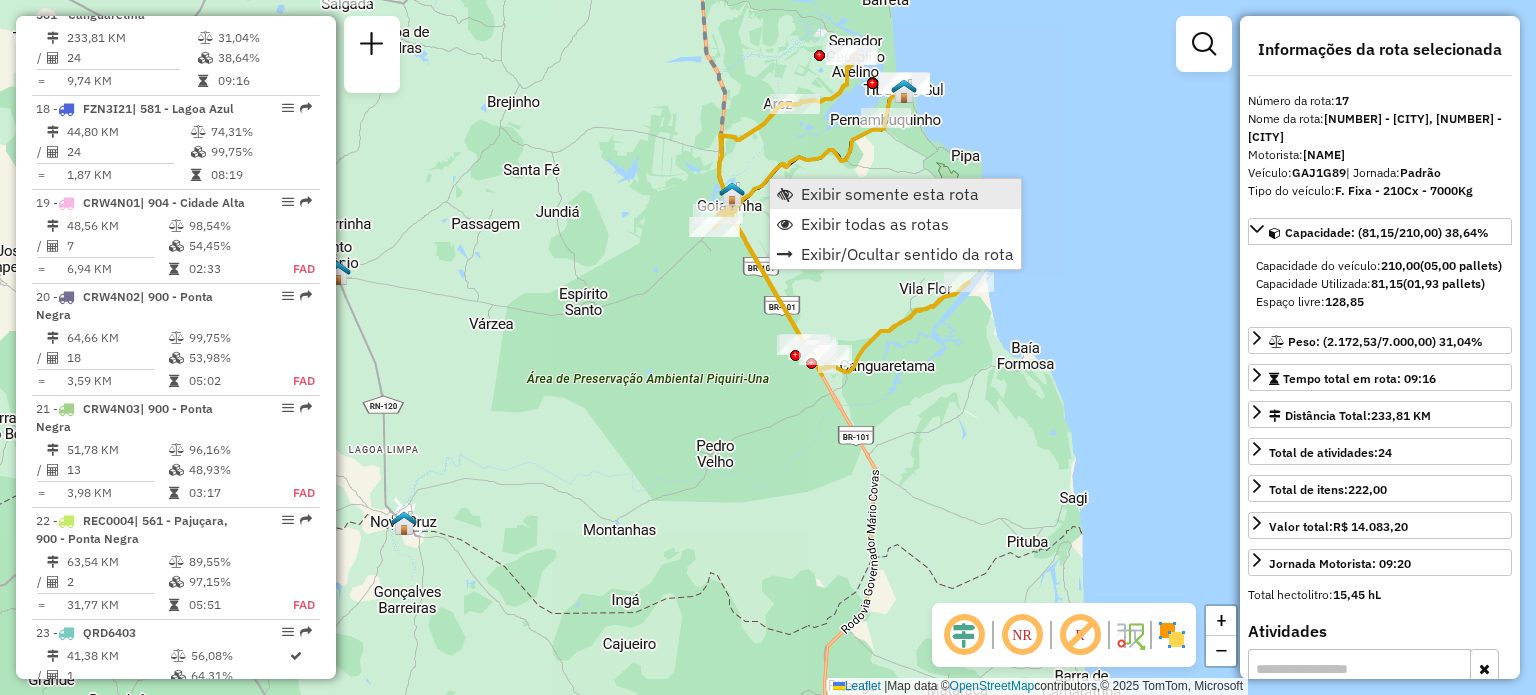 click on "Exibir somente esta rota" at bounding box center [890, 194] 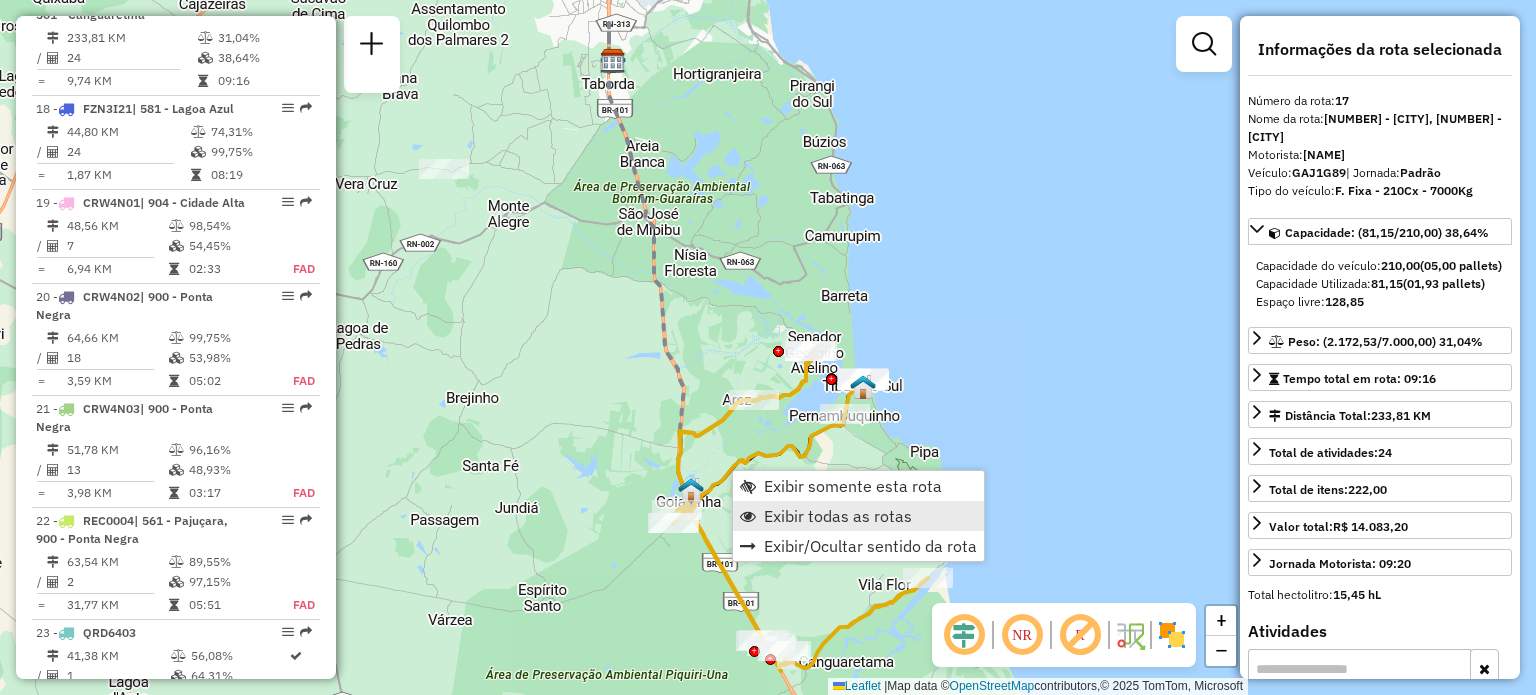 click on "Exibir todas as rotas" at bounding box center [838, 516] 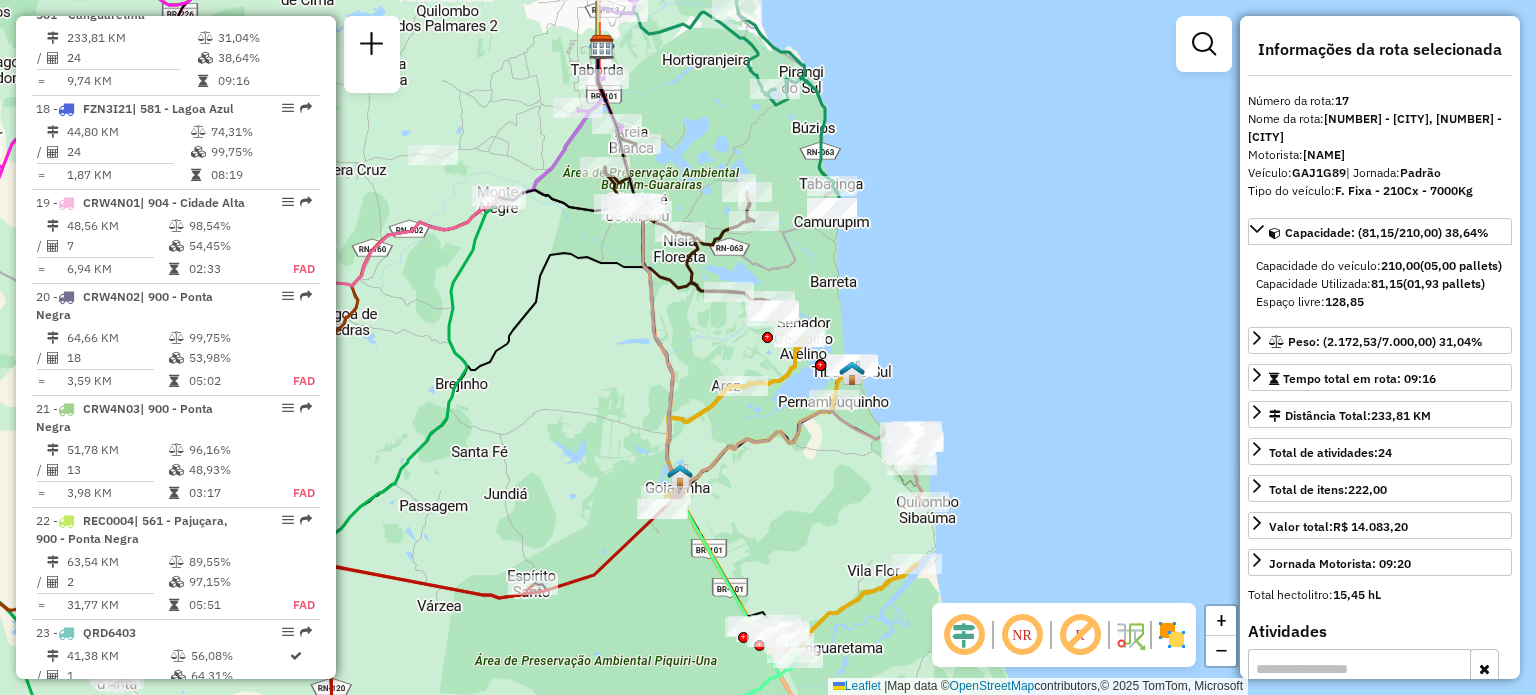 drag, startPoint x: 620, startPoint y: 439, endPoint x: 596, endPoint y: 357, distance: 85.44004 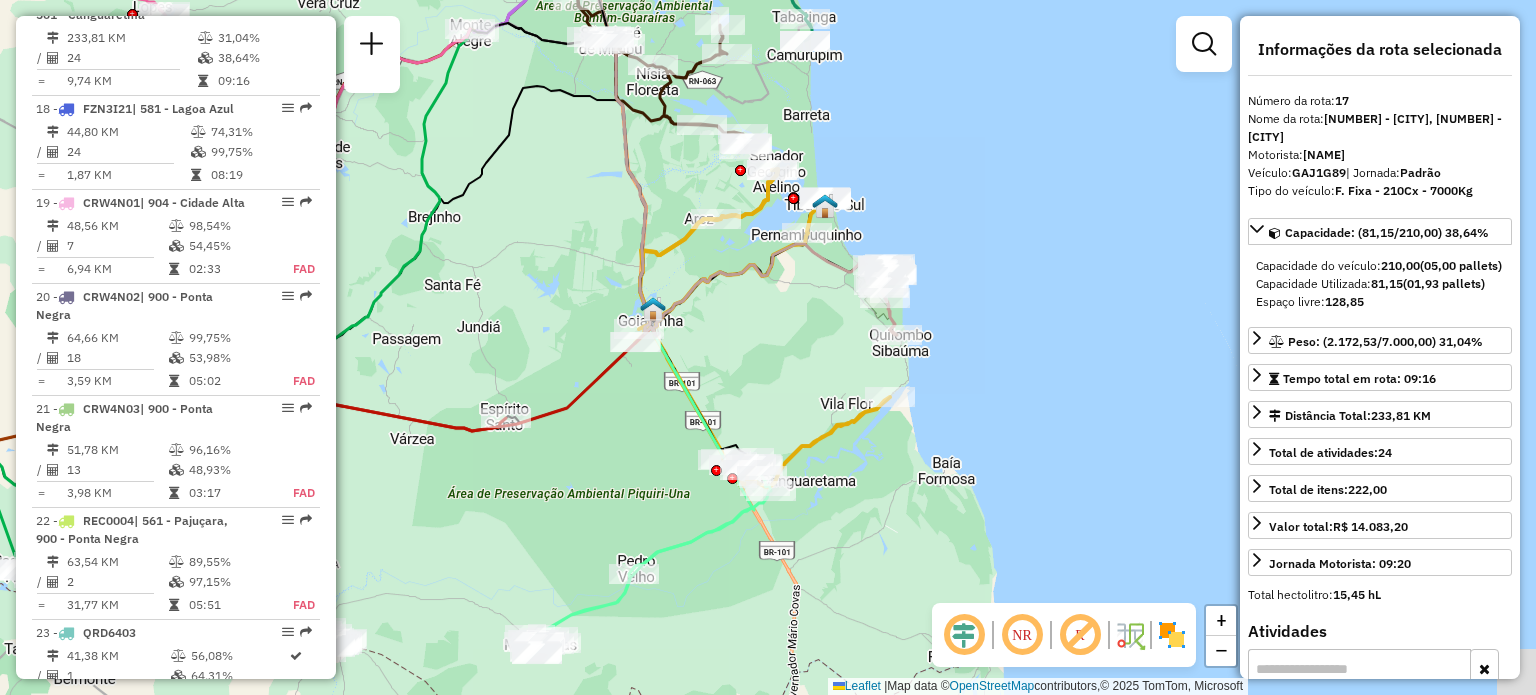 drag, startPoint x: 800, startPoint y: 487, endPoint x: 786, endPoint y: 374, distance: 113.86395 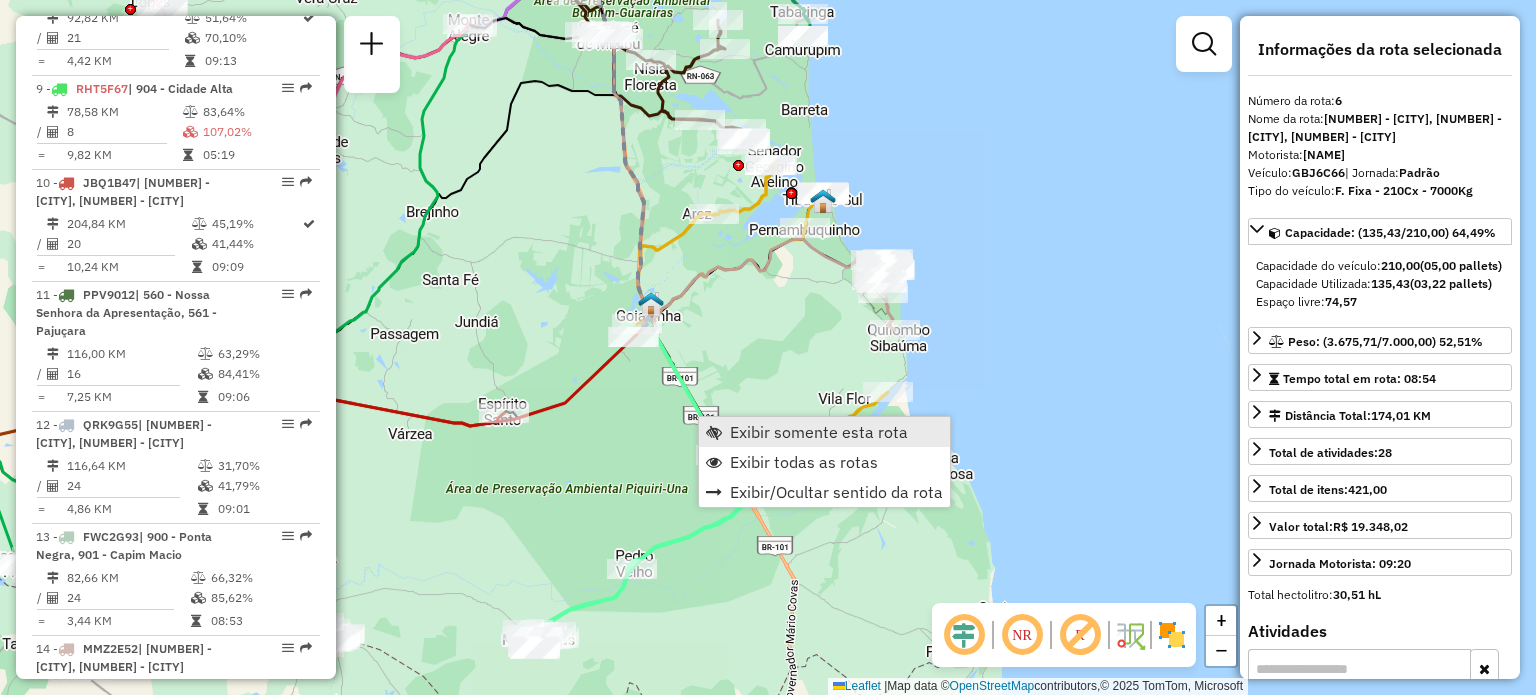 scroll, scrollTop: 1358, scrollLeft: 0, axis: vertical 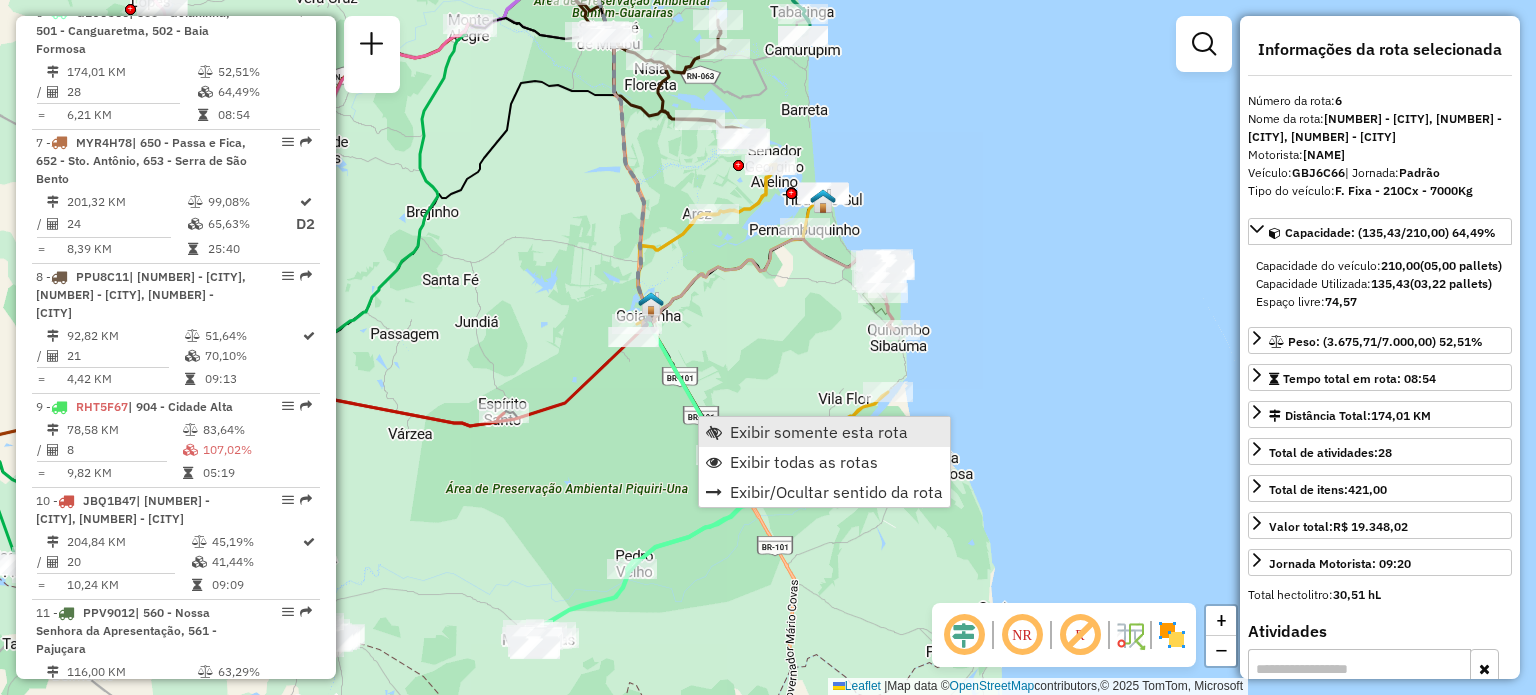 click on "Exibir somente esta rota" at bounding box center [819, 432] 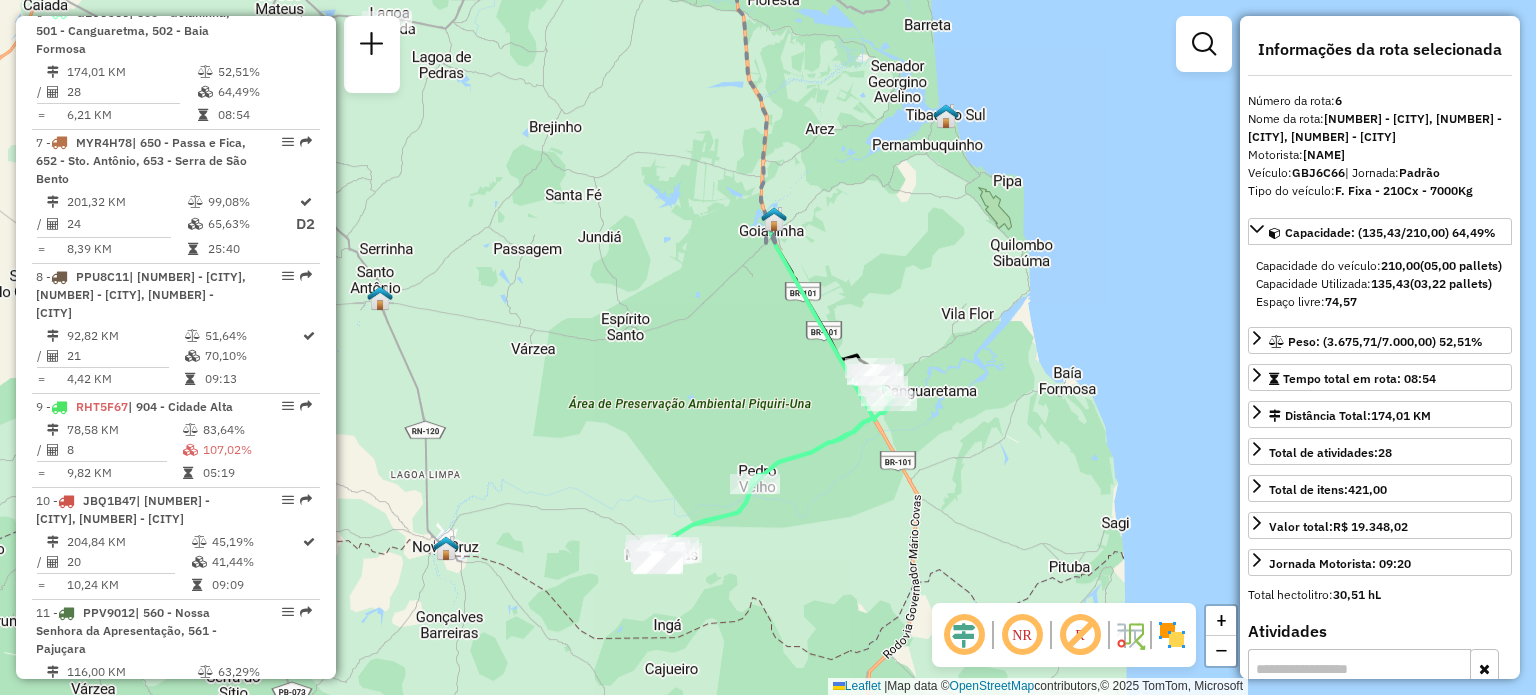 drag, startPoint x: 768, startPoint y: 529, endPoint x: 790, endPoint y: 413, distance: 118.06778 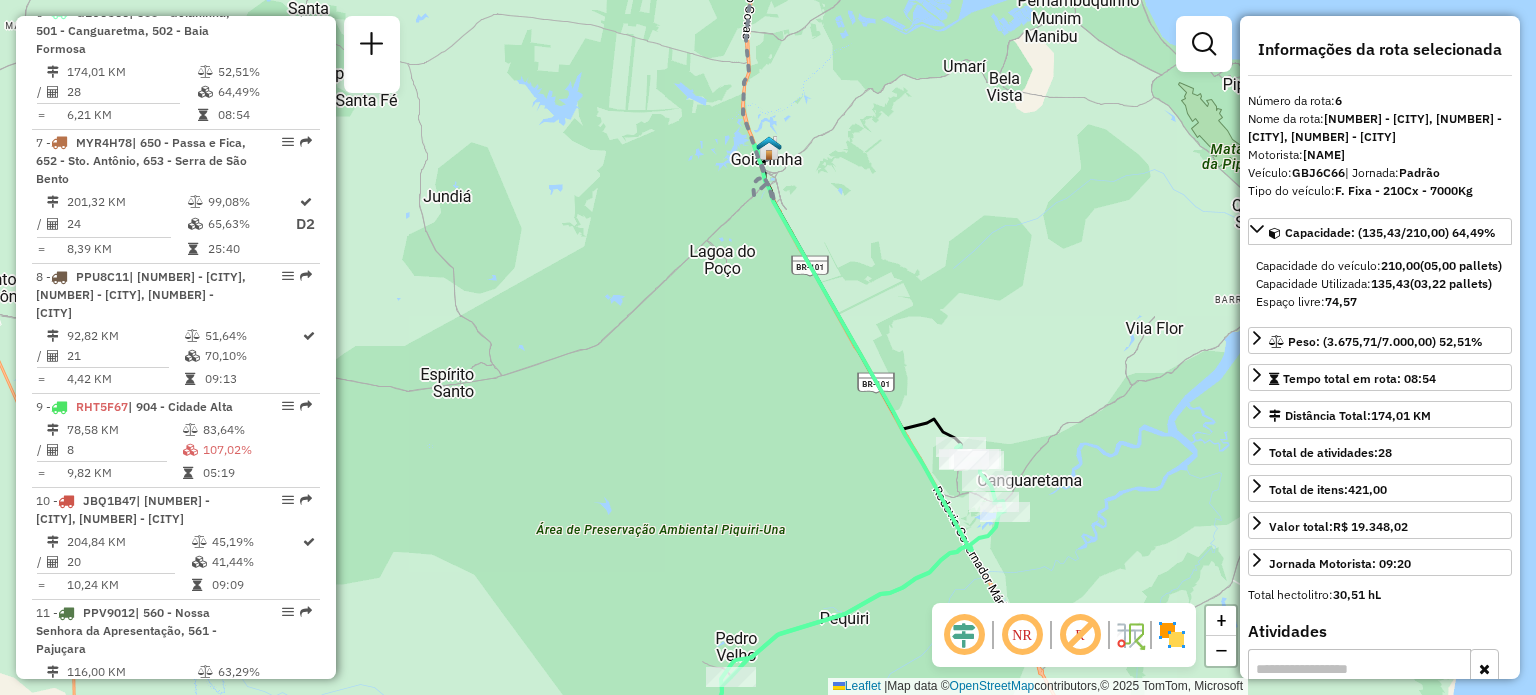 drag, startPoint x: 804, startPoint y: 274, endPoint x: 800, endPoint y: 375, distance: 101.07918 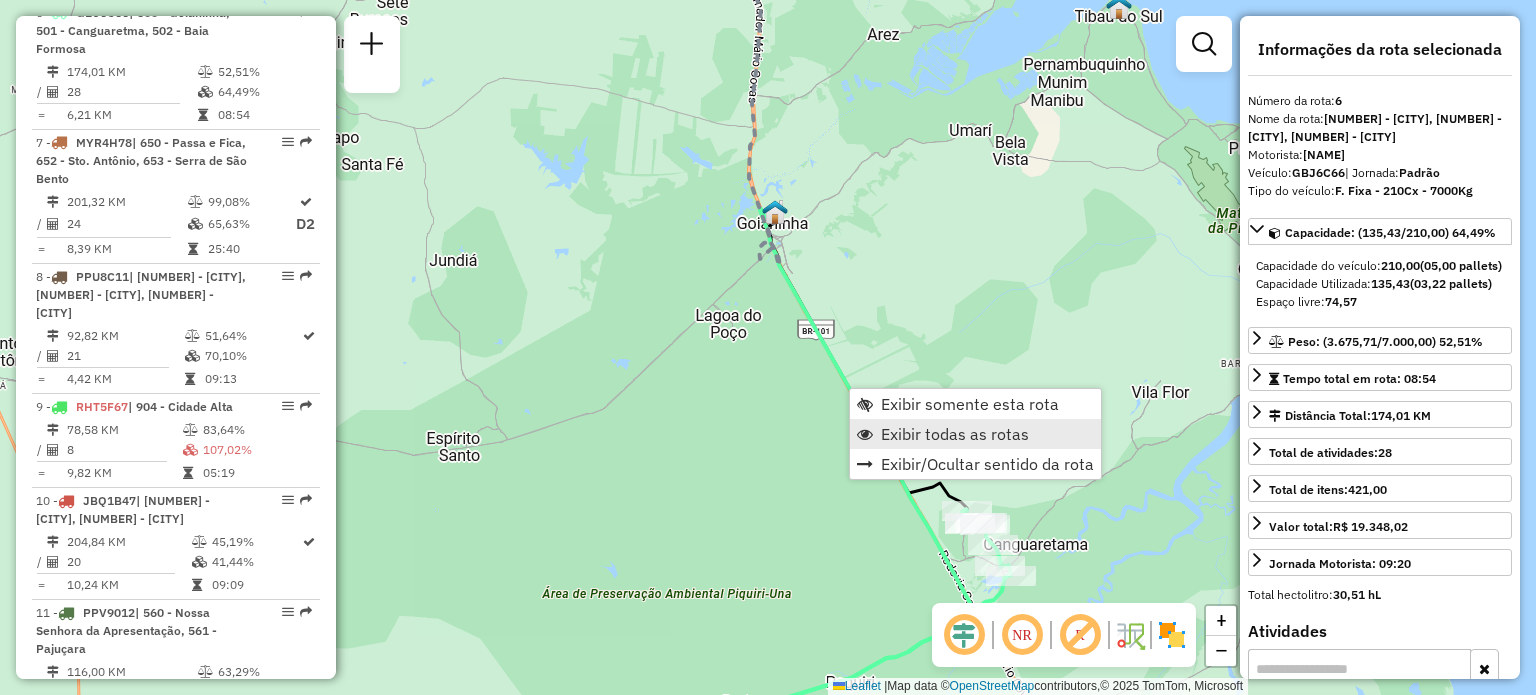 click on "Exibir todas as rotas" at bounding box center (955, 434) 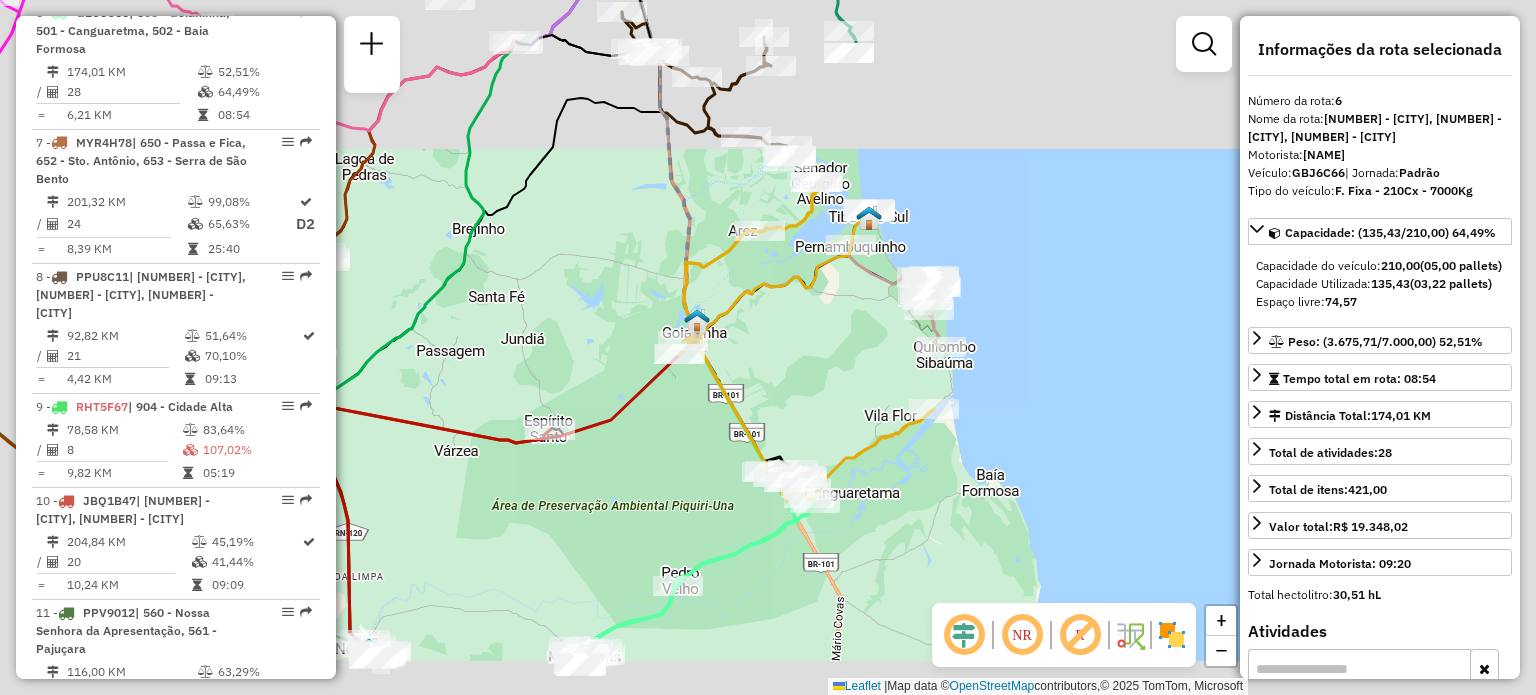 drag, startPoint x: 557, startPoint y: 562, endPoint x: 836, endPoint y: 404, distance: 320.6322 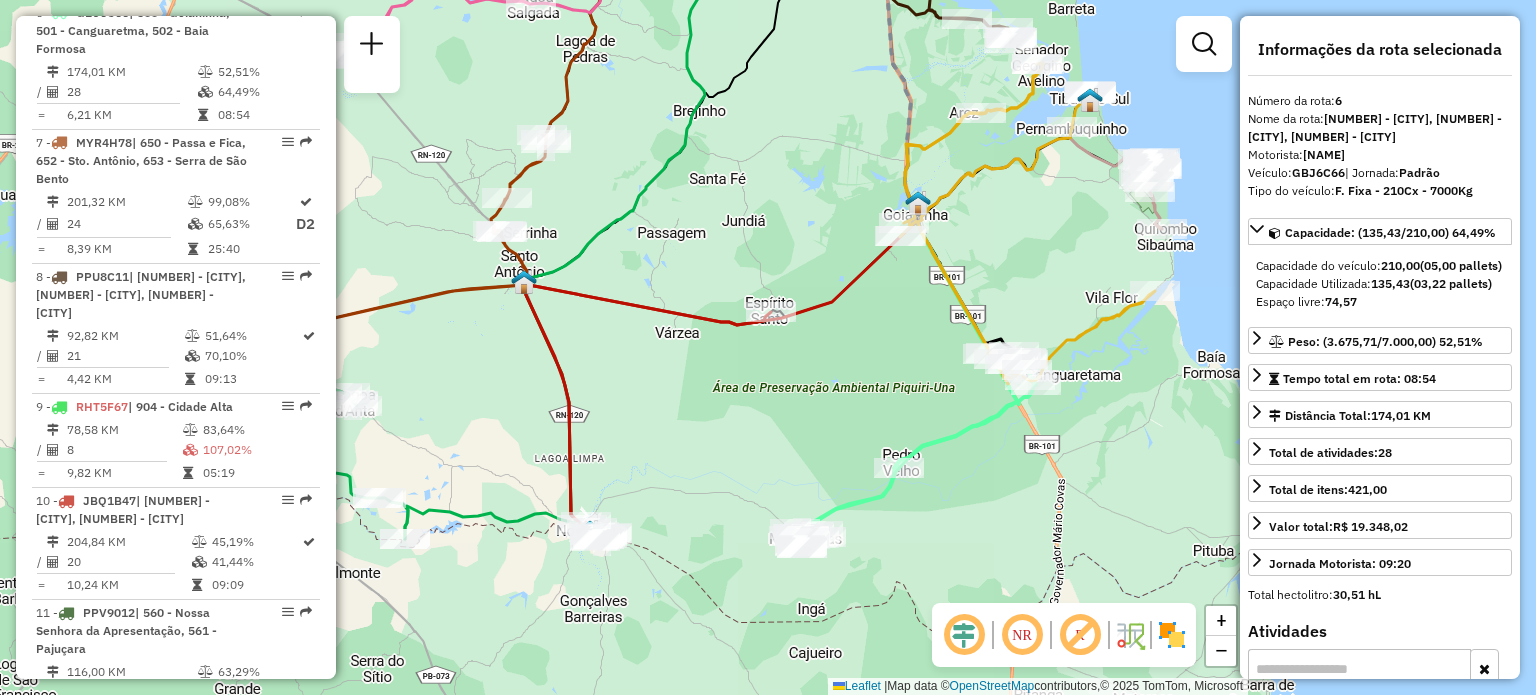 drag, startPoint x: 860, startPoint y: 375, endPoint x: 820, endPoint y: 391, distance: 43.081318 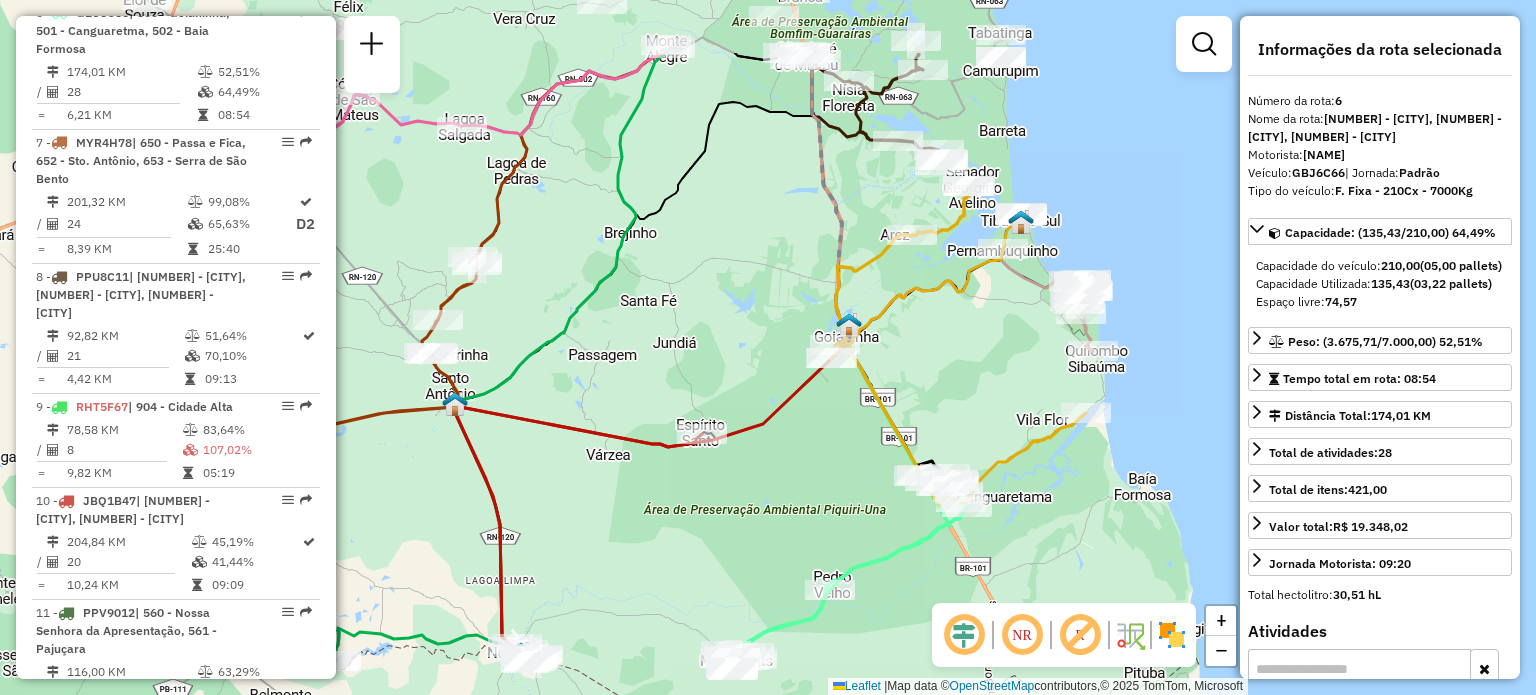 drag, startPoint x: 953, startPoint y: 505, endPoint x: 877, endPoint y: 625, distance: 142.04225 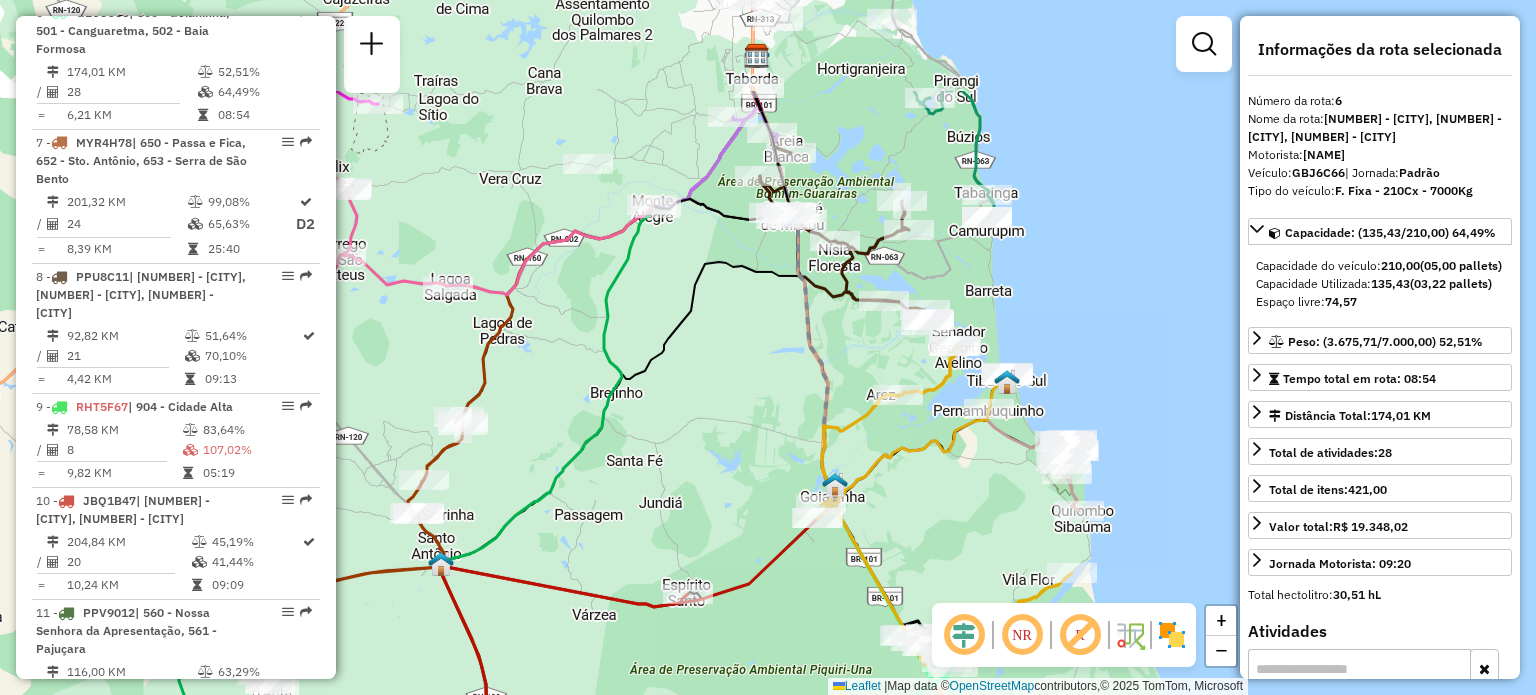 drag, startPoint x: 801, startPoint y: 275, endPoint x: 792, endPoint y: 379, distance: 104.388695 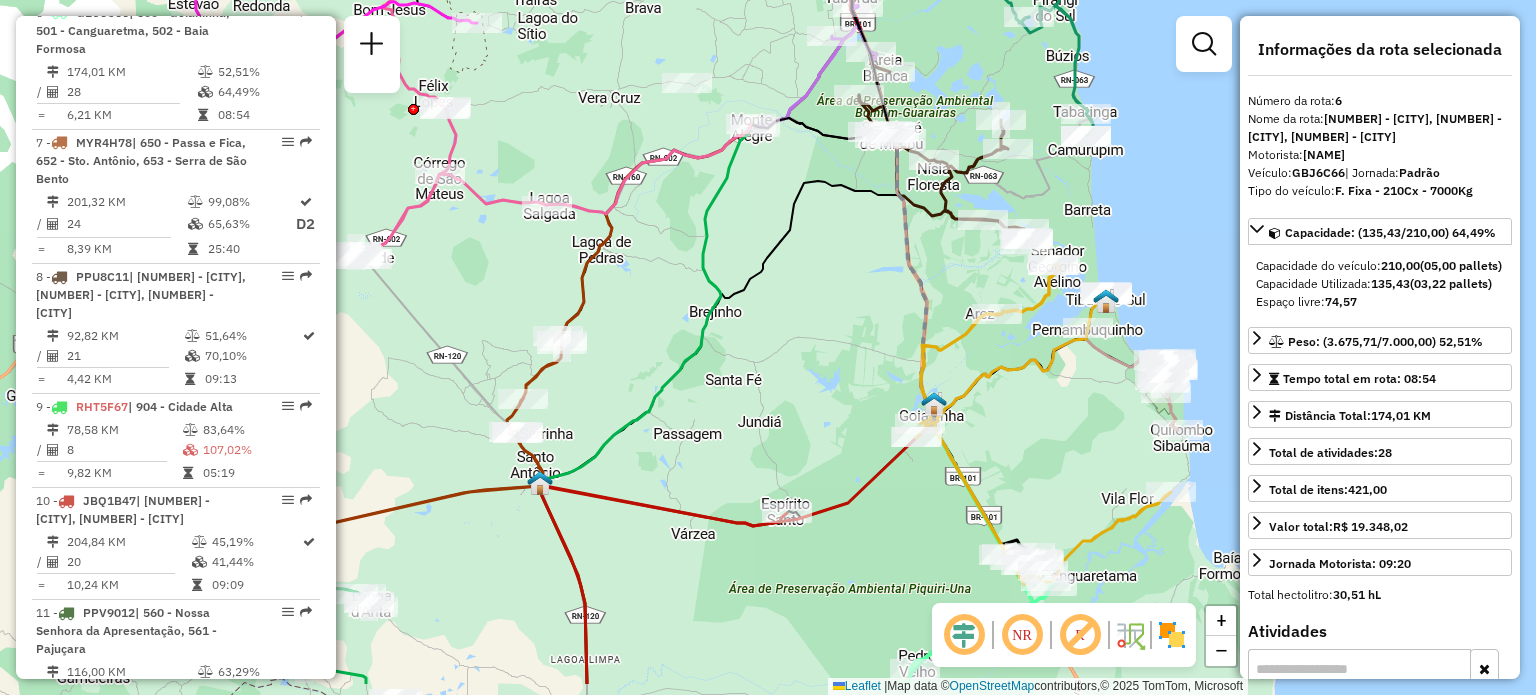 drag, startPoint x: 692, startPoint y: 507, endPoint x: 808, endPoint y: 411, distance: 150.57224 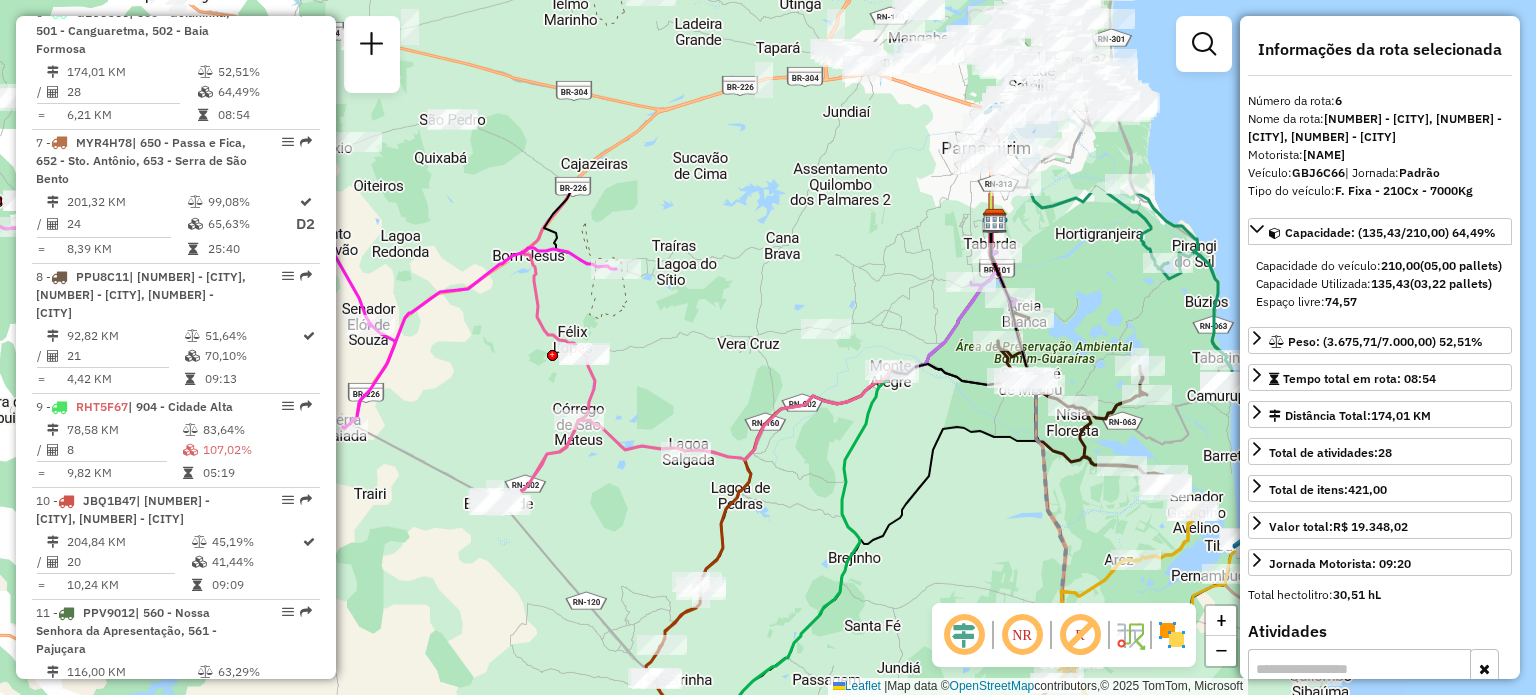 drag, startPoint x: 592, startPoint y: 314, endPoint x: 681, endPoint y: 505, distance: 210.71782 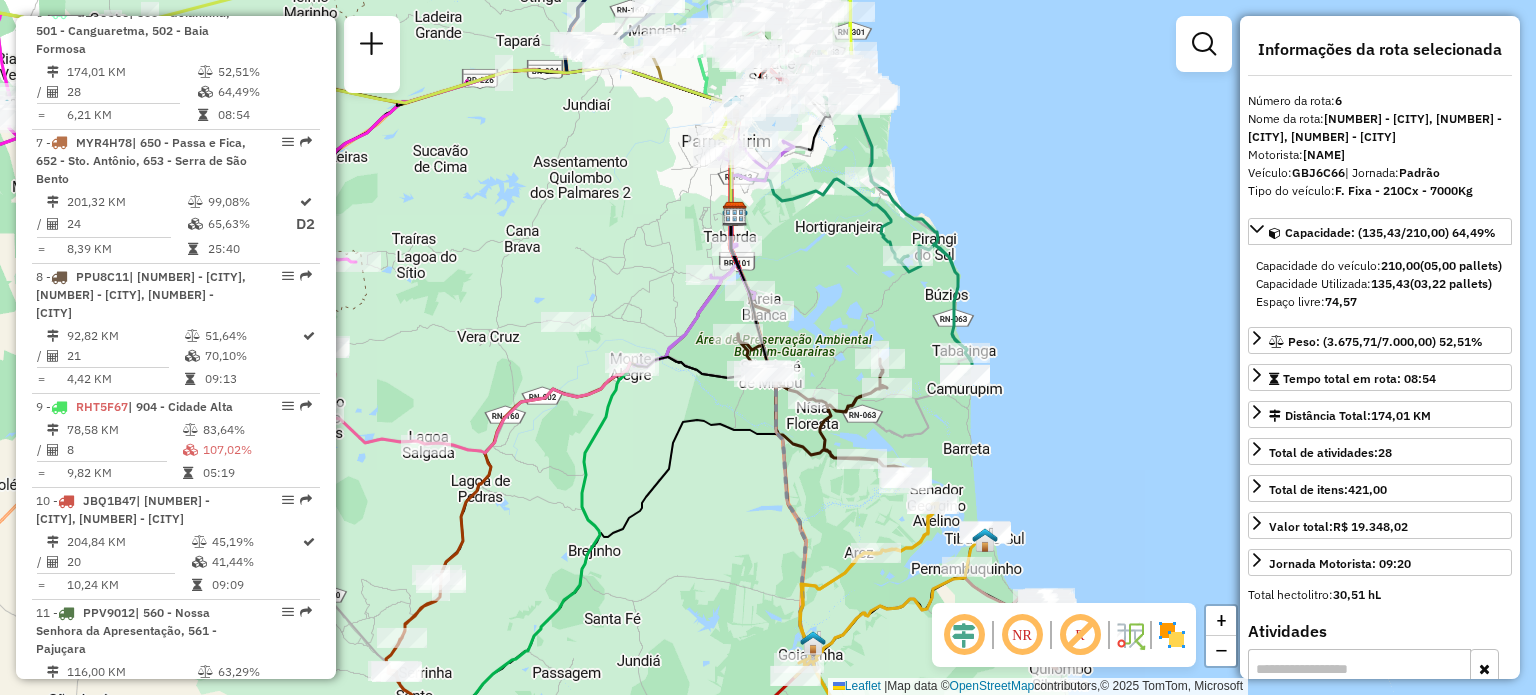 drag, startPoint x: 1076, startPoint y: 304, endPoint x: 871, endPoint y: 315, distance: 205.2949 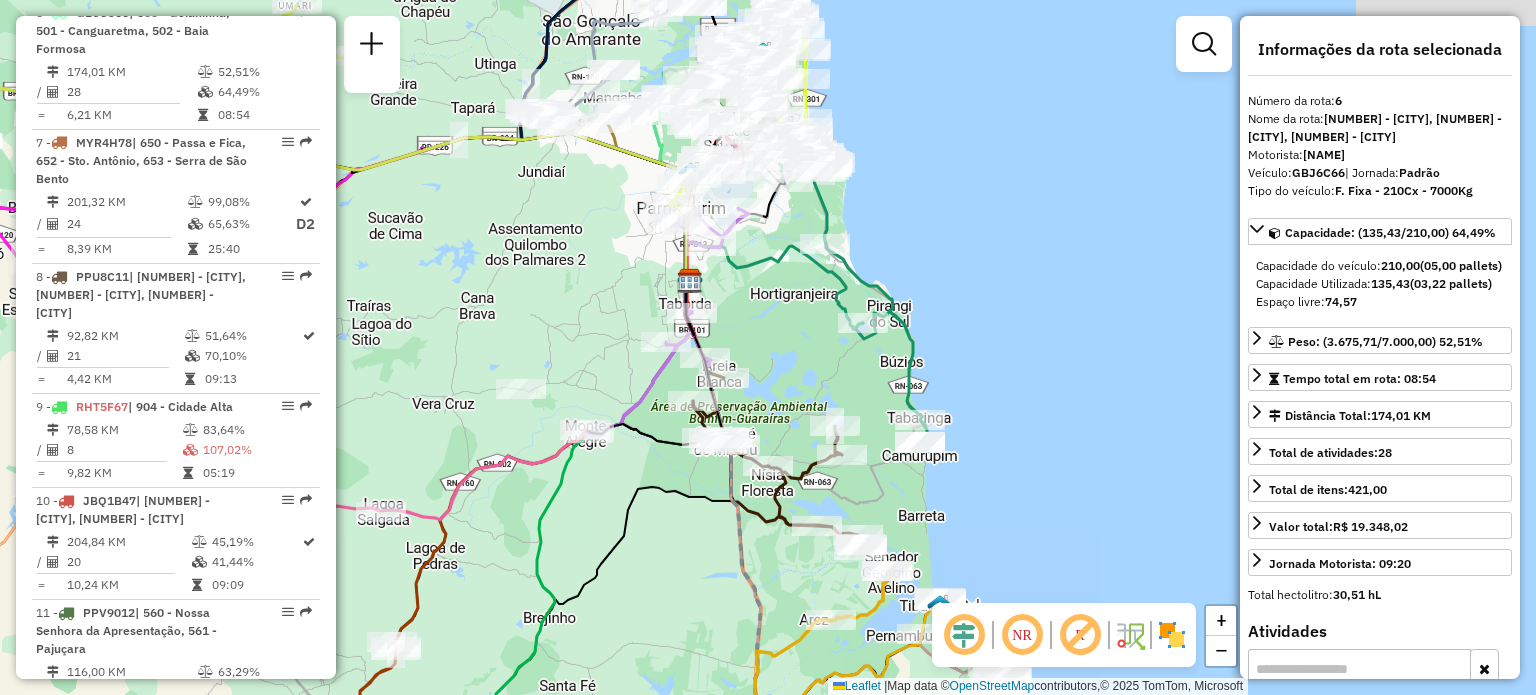 drag, startPoint x: 822, startPoint y: 284, endPoint x: 732, endPoint y: 375, distance: 127.98828 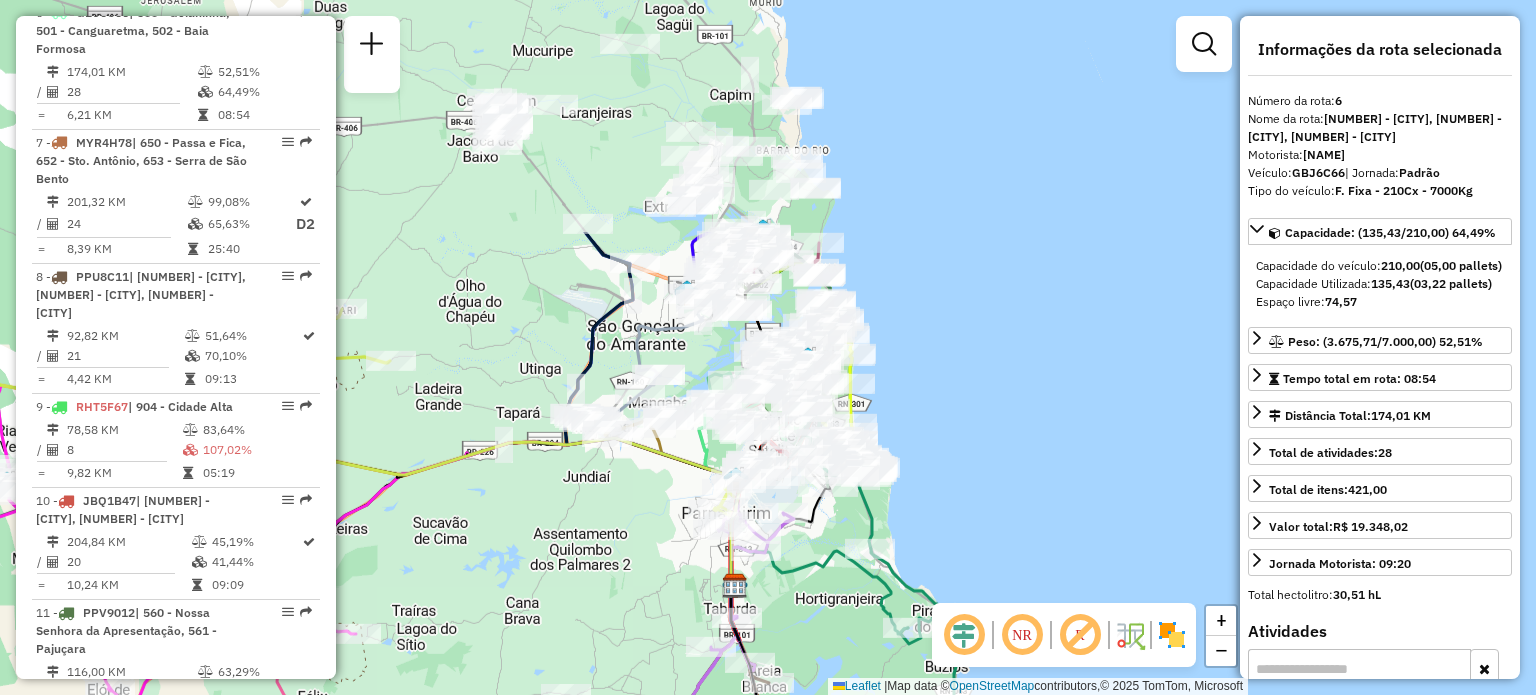 drag, startPoint x: 570, startPoint y: 320, endPoint x: 628, endPoint y: 591, distance: 277.13715 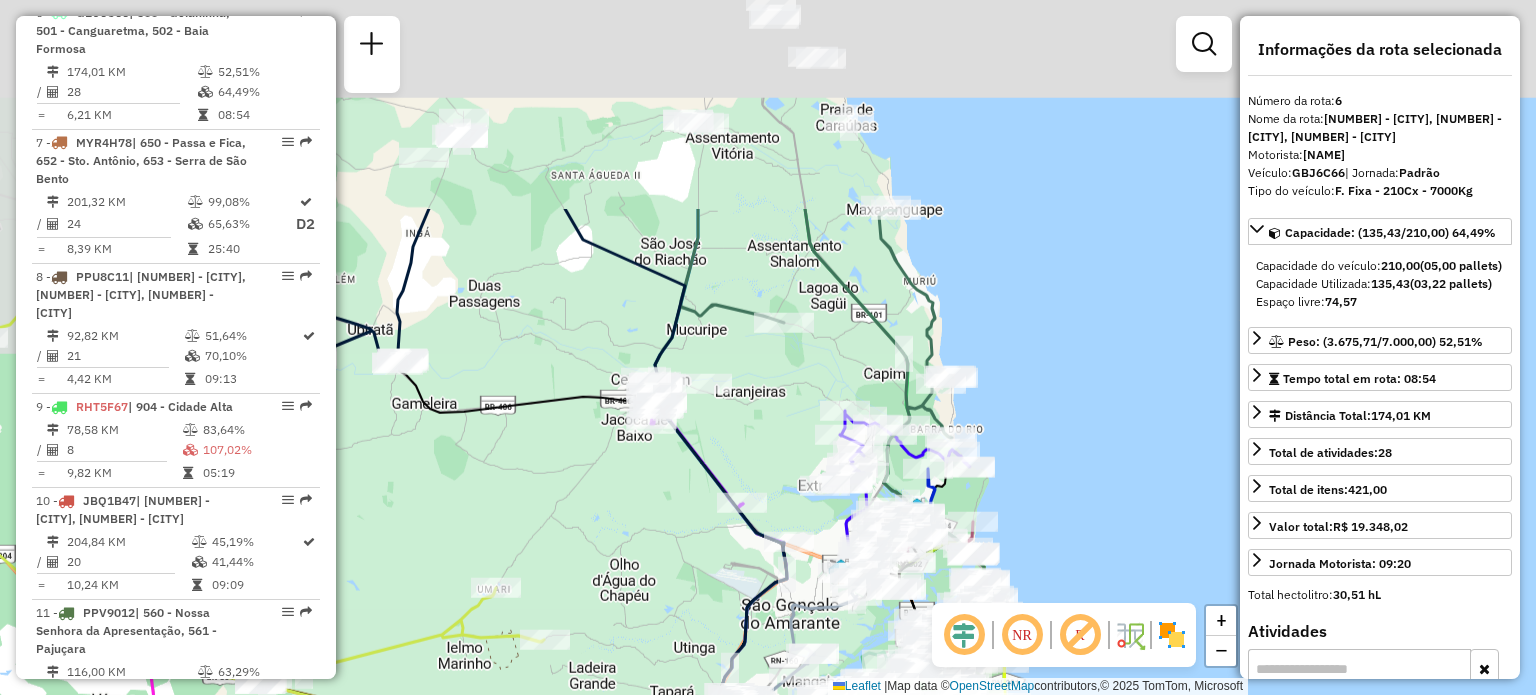 drag, startPoint x: 481, startPoint y: 267, endPoint x: 659, endPoint y: 575, distance: 355.73587 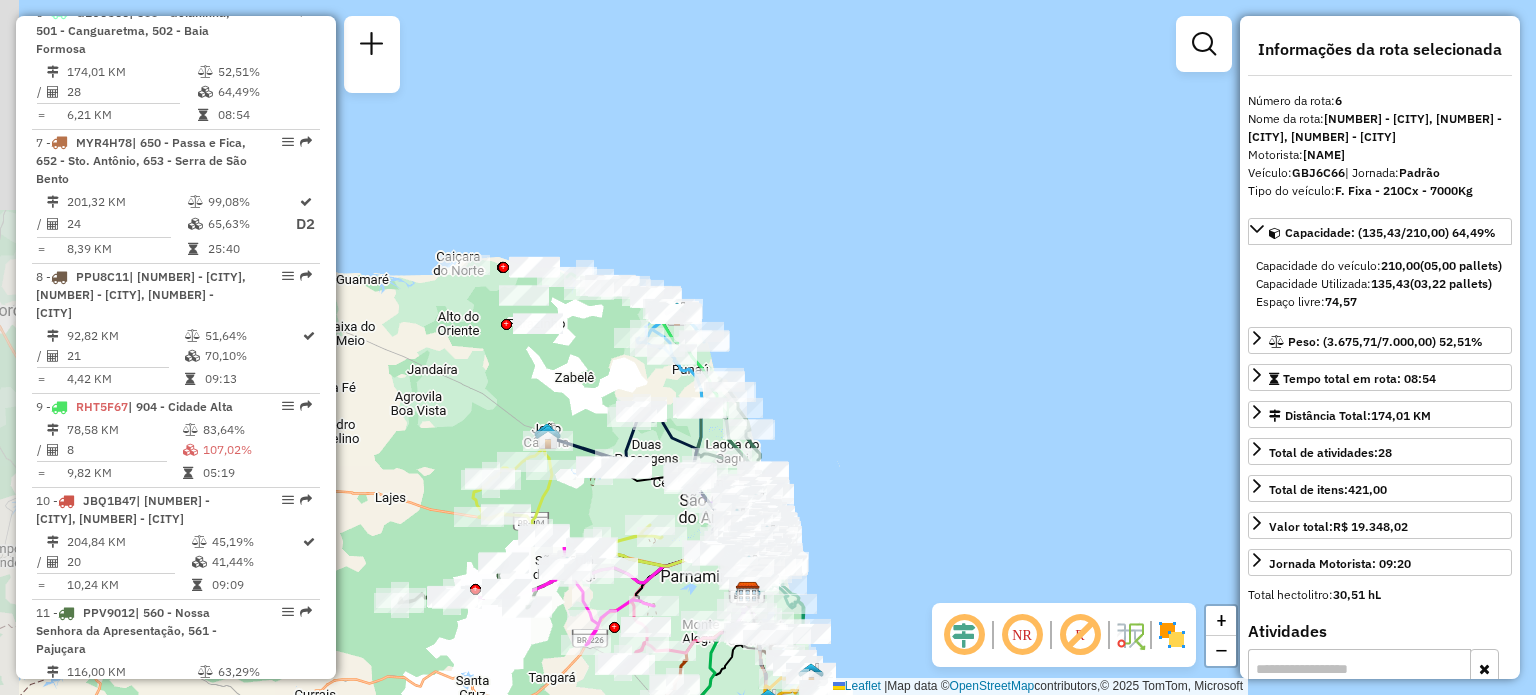 drag, startPoint x: 556, startPoint y: 302, endPoint x: 648, endPoint y: 449, distance: 173.41568 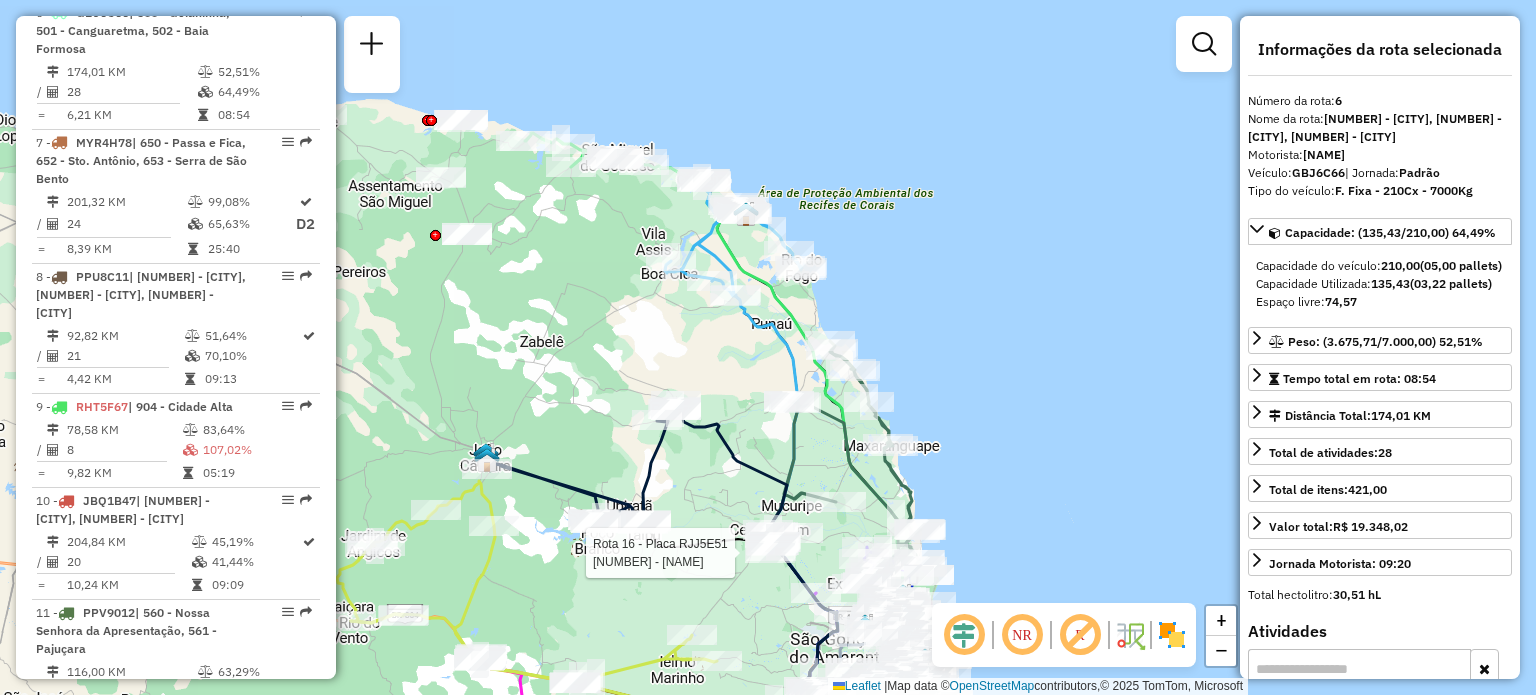 drag, startPoint x: 616, startPoint y: 398, endPoint x: 596, endPoint y: 180, distance: 218.91551 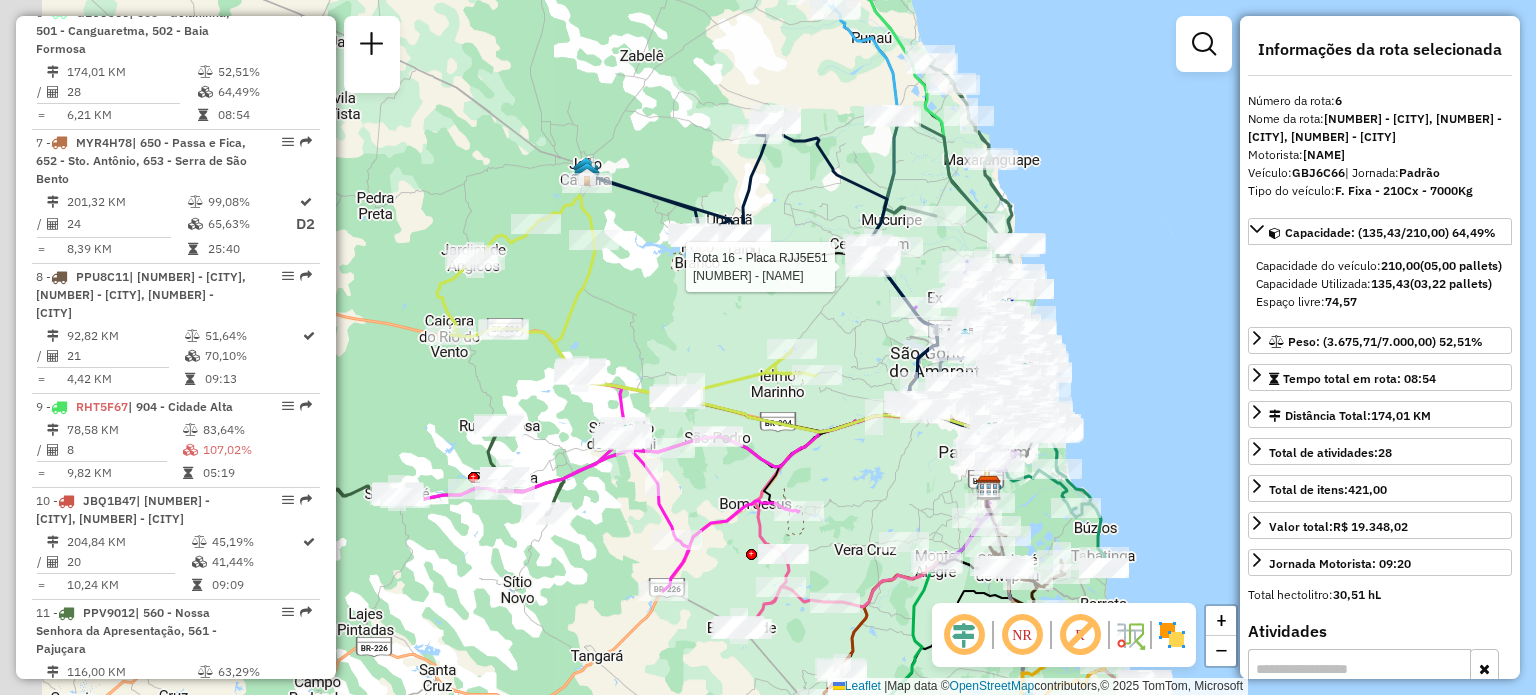 drag, startPoint x: 655, startPoint y: 387, endPoint x: 756, endPoint y: 311, distance: 126.40016 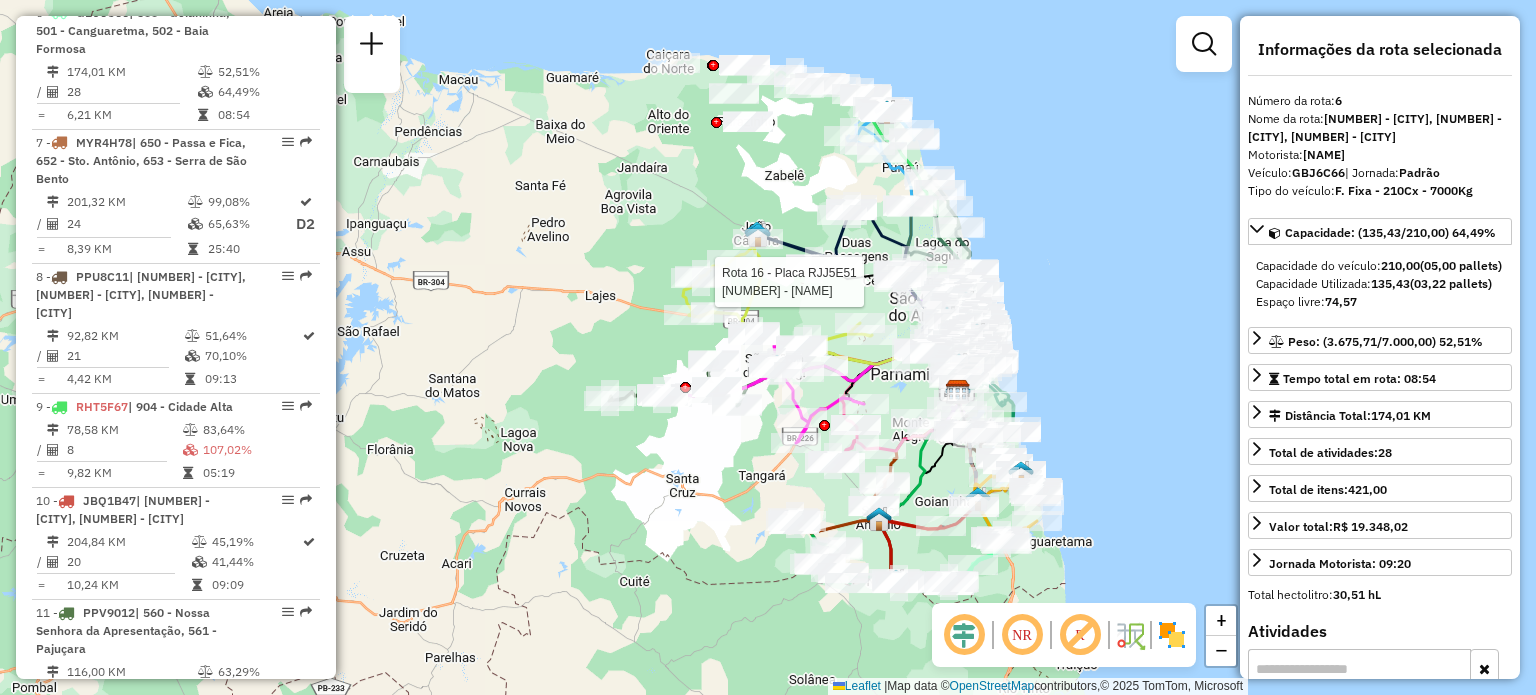 drag, startPoint x: 578, startPoint y: 537, endPoint x: 607, endPoint y: 543, distance: 29.614185 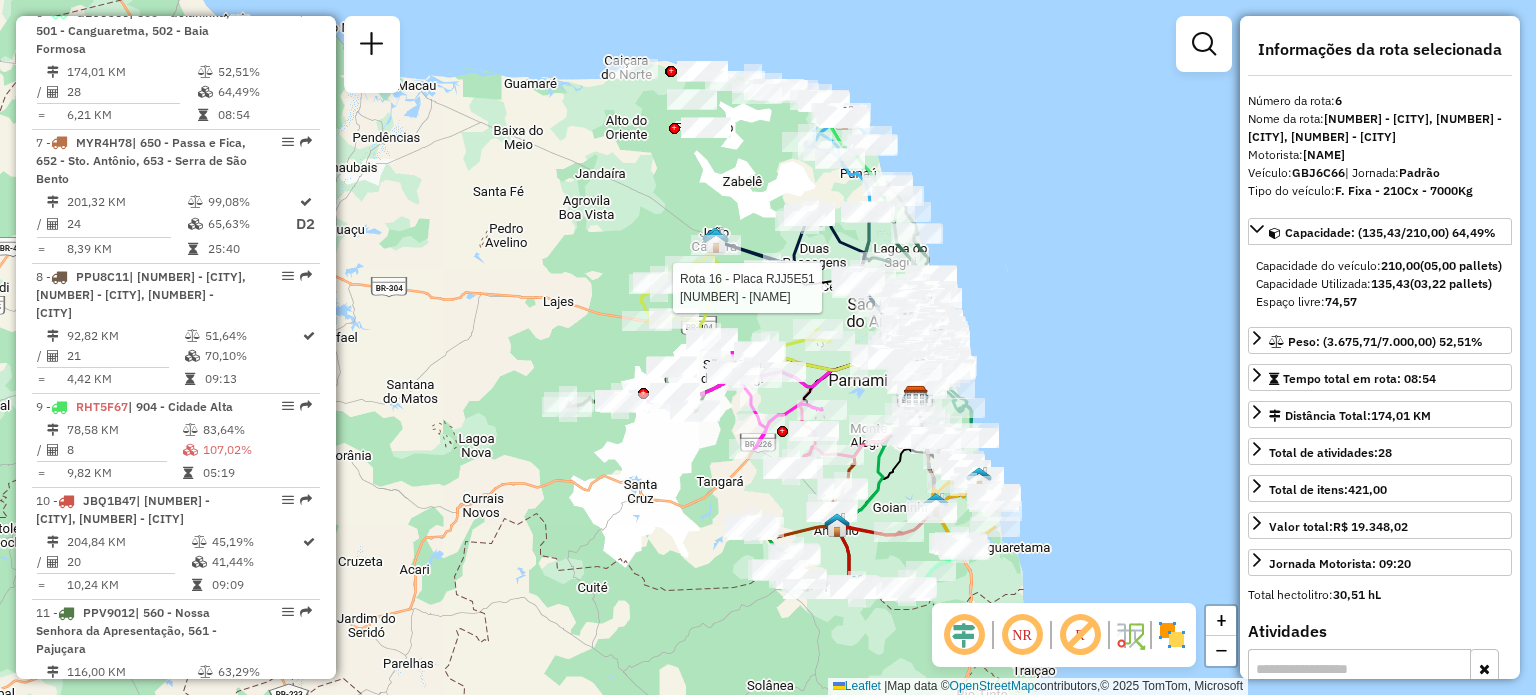 drag, startPoint x: 601, startPoint y: 551, endPoint x: 615, endPoint y: 570, distance: 23.600847 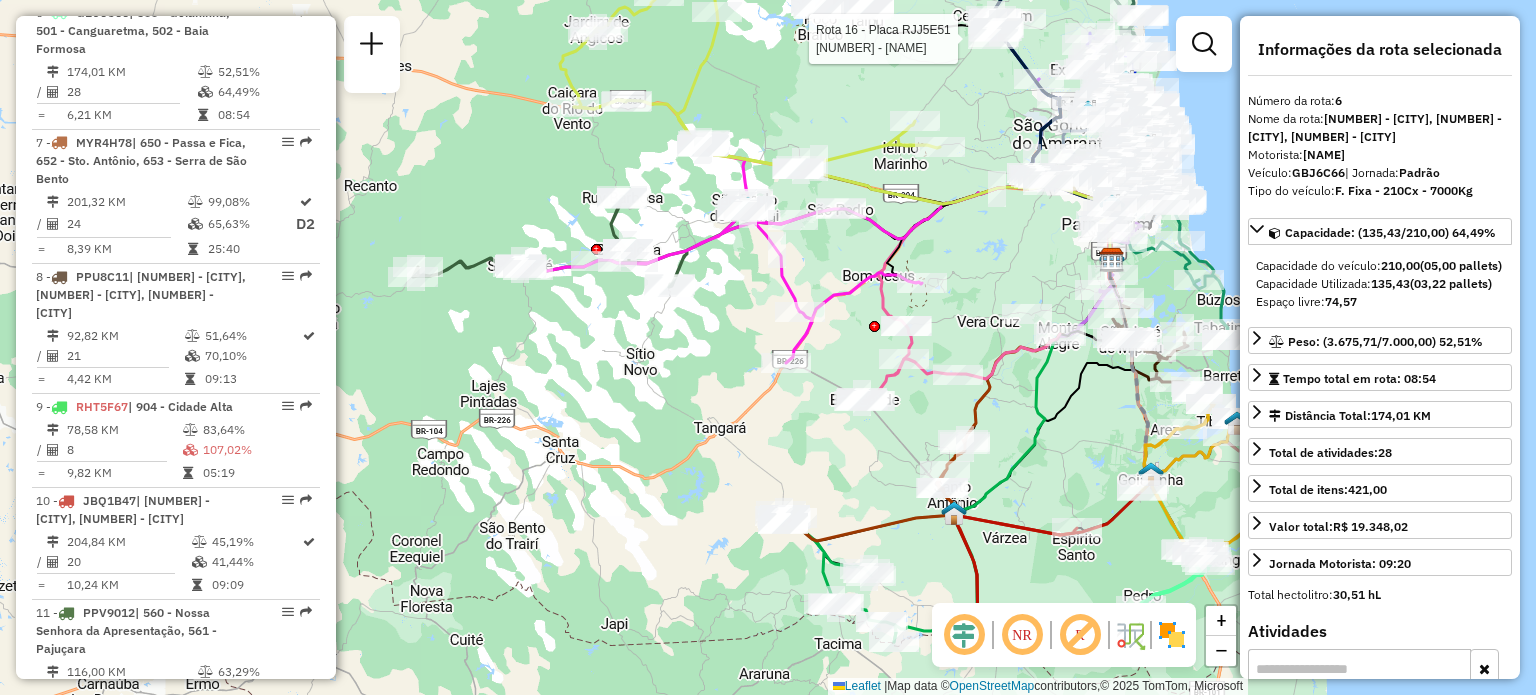 drag, startPoint x: 759, startPoint y: 476, endPoint x: 640, endPoint y: 518, distance: 126.1943 